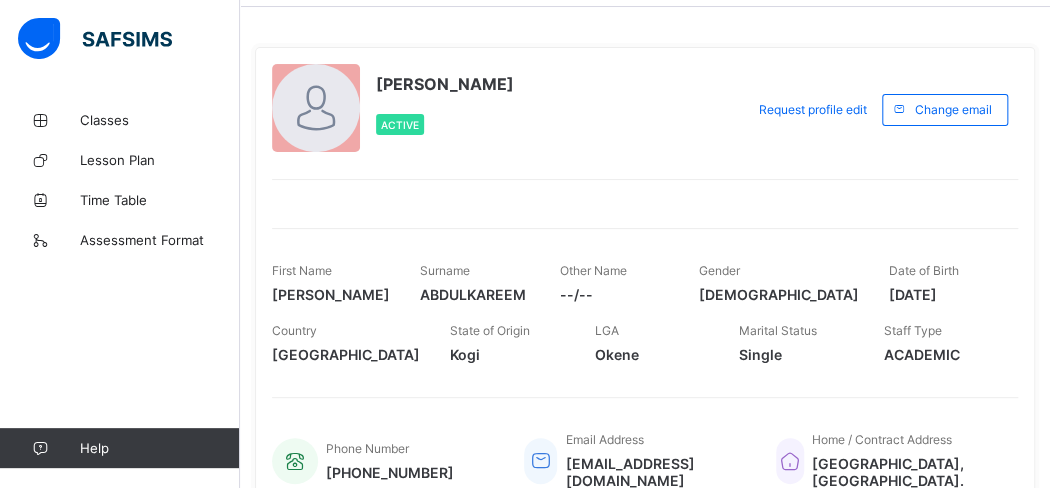 scroll, scrollTop: 0, scrollLeft: 0, axis: both 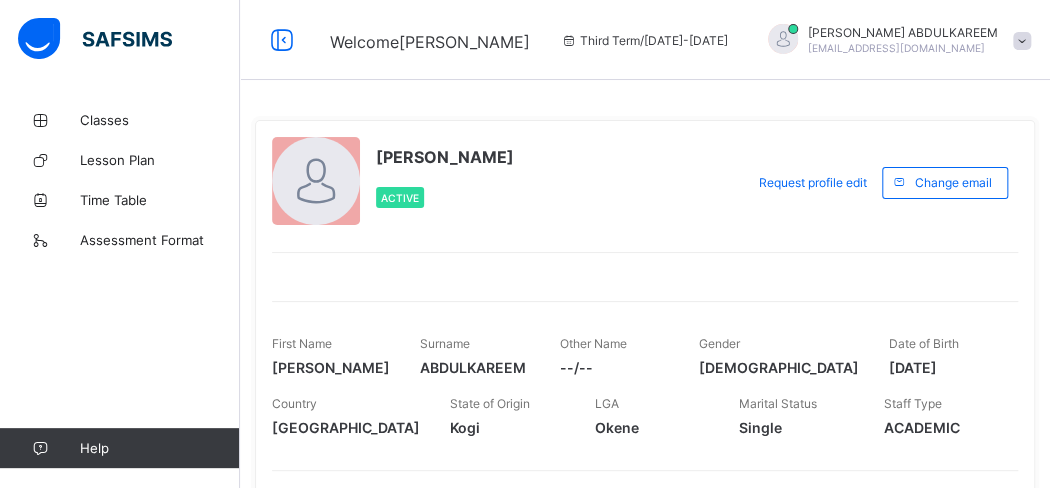 click at bounding box center (783, 40) 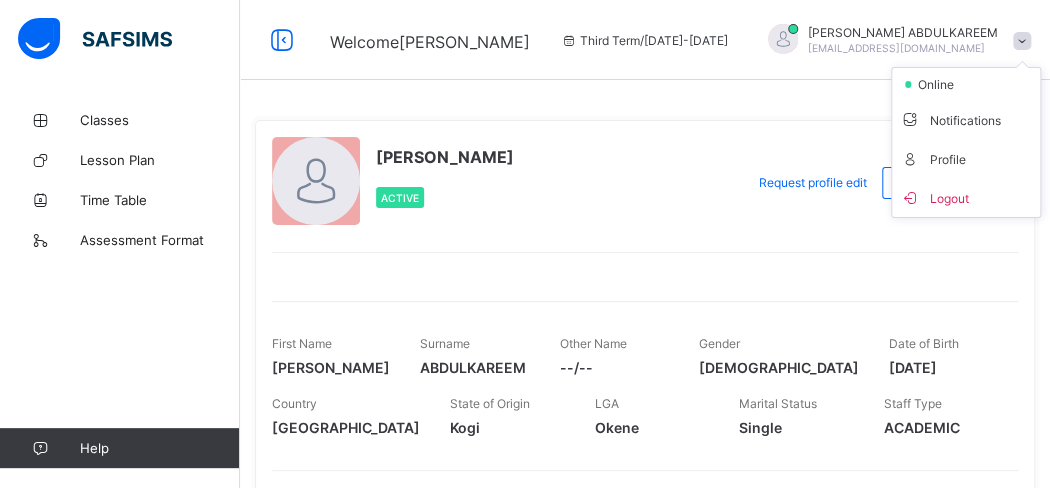 click on "Logout" at bounding box center [966, 197] 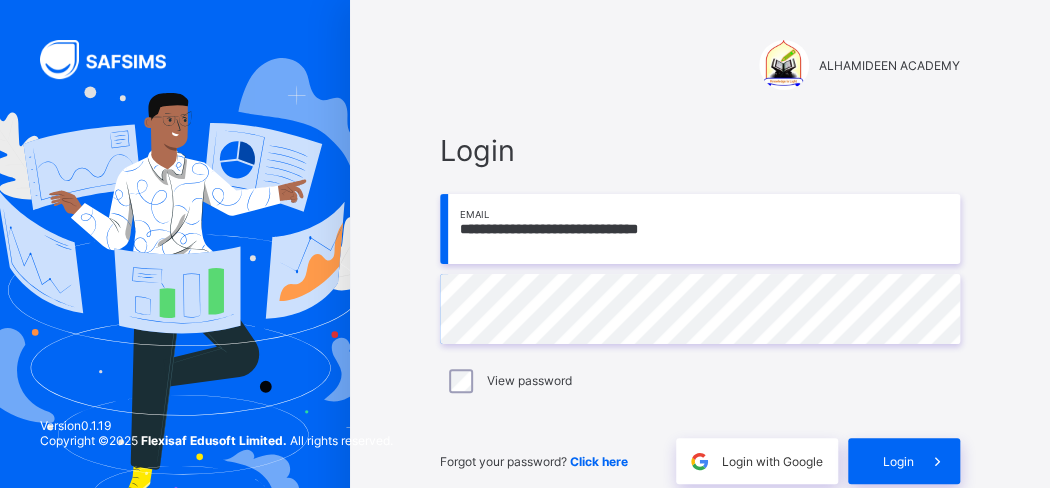 click on "**********" at bounding box center [700, 229] 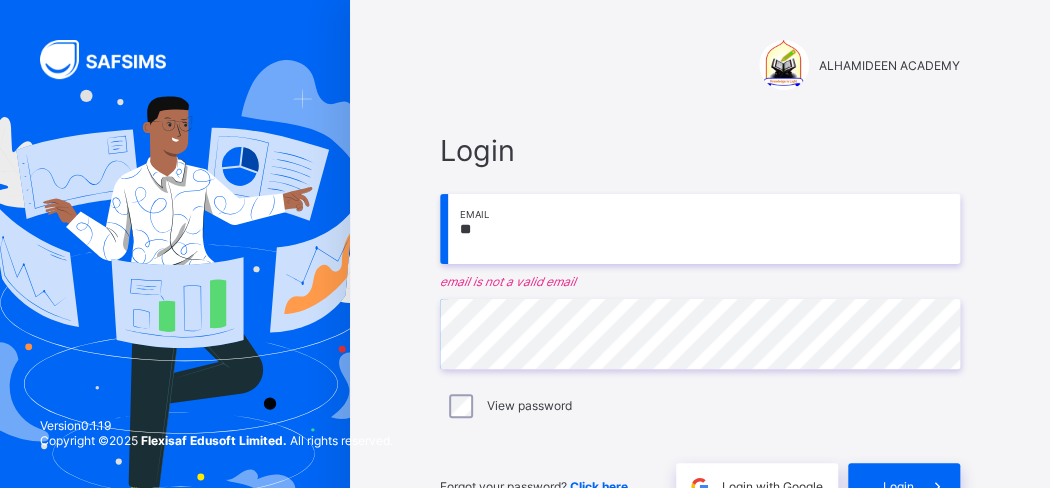 type on "*" 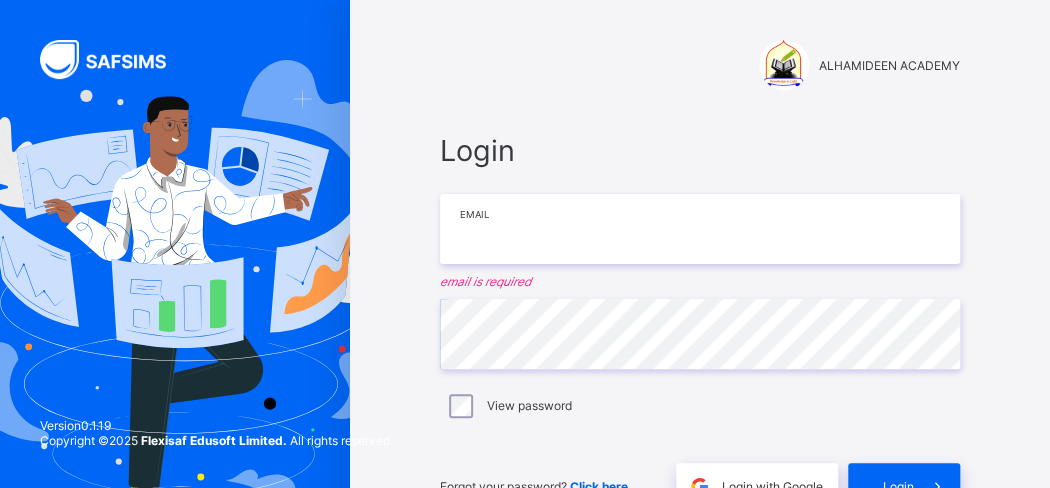 type on "**********" 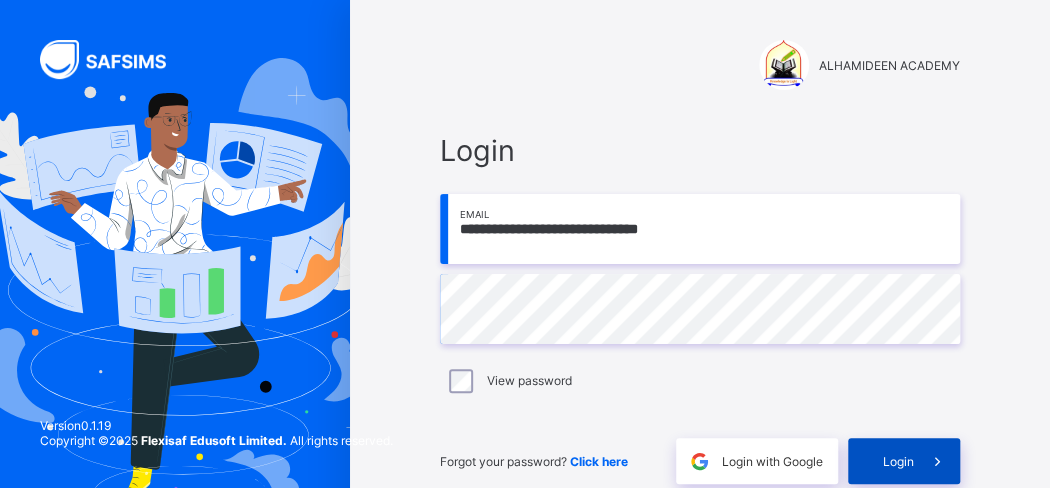 click at bounding box center (937, 461) 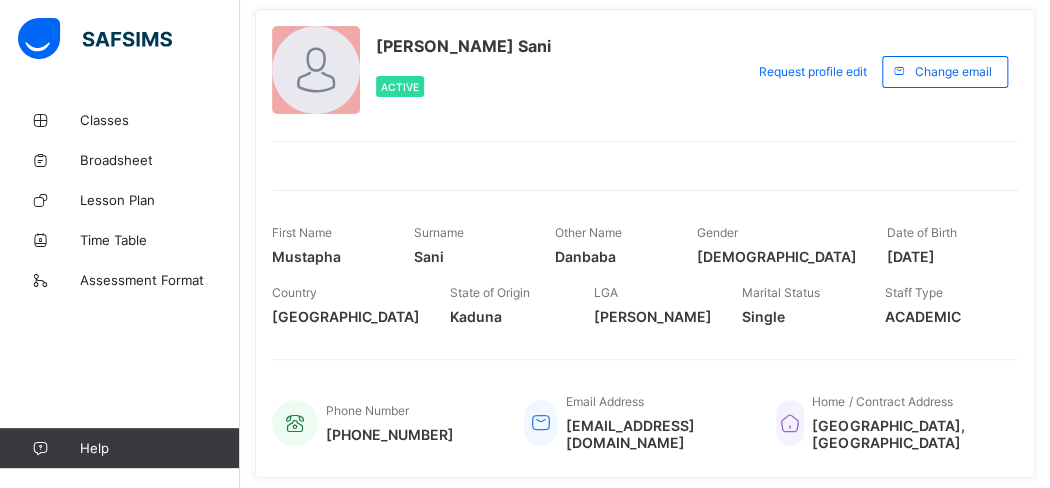 scroll, scrollTop: 0, scrollLeft: 0, axis: both 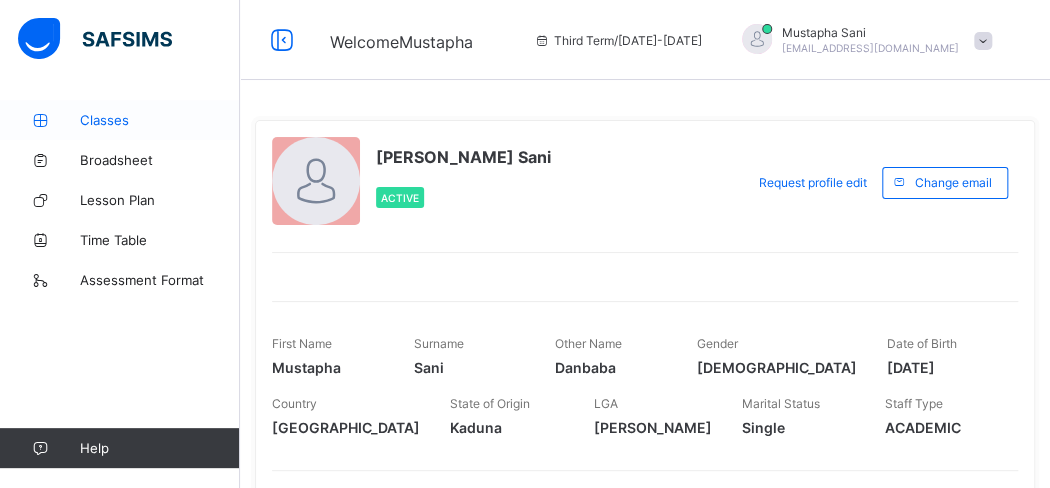 click on "Classes" at bounding box center [160, 120] 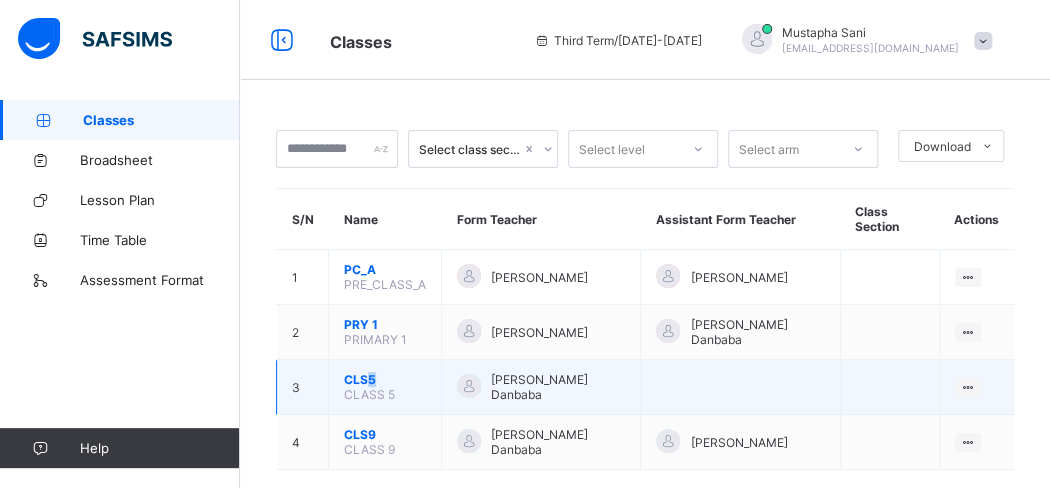 click on "CLS5" at bounding box center (385, 379) 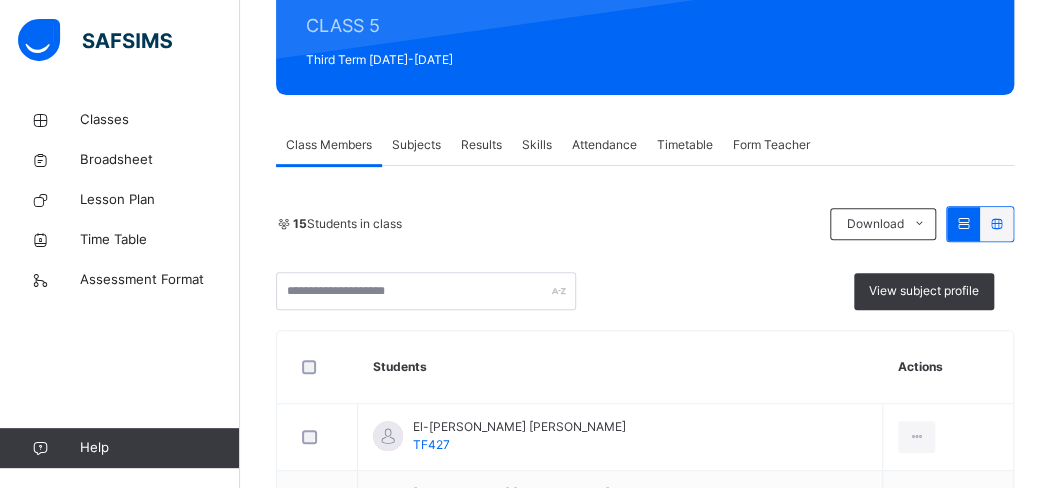 scroll, scrollTop: 222, scrollLeft: 0, axis: vertical 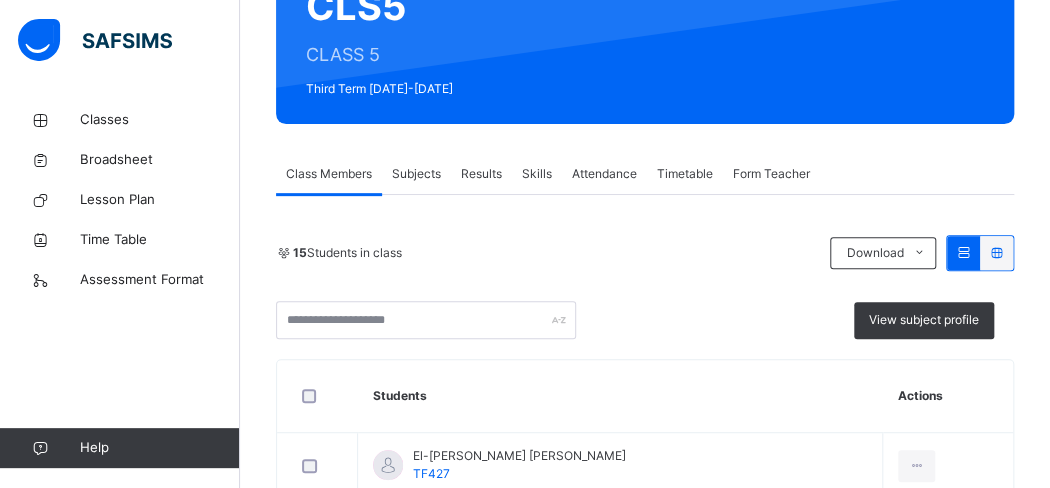 click on "Subjects" at bounding box center (416, 174) 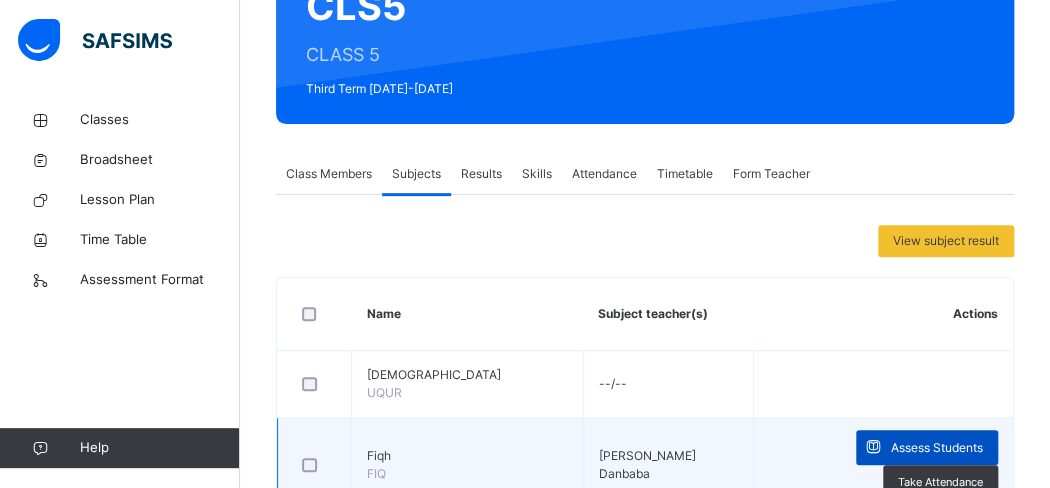 click on "Assess Students" at bounding box center [937, 448] 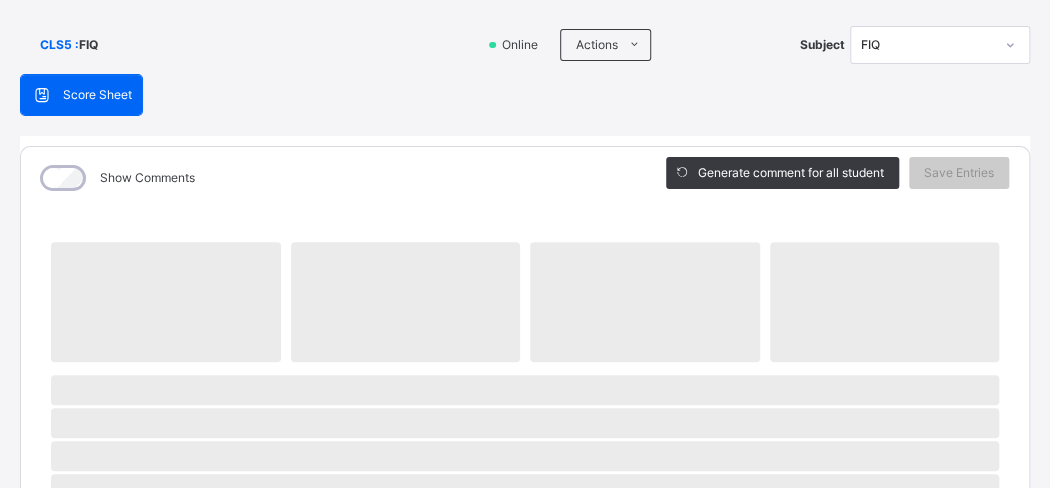scroll, scrollTop: 333, scrollLeft: 0, axis: vertical 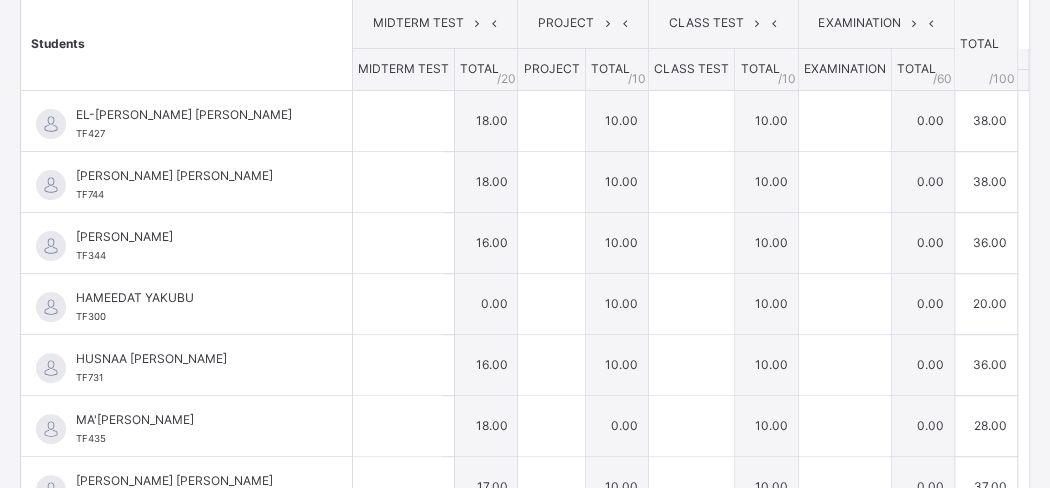 type on "**" 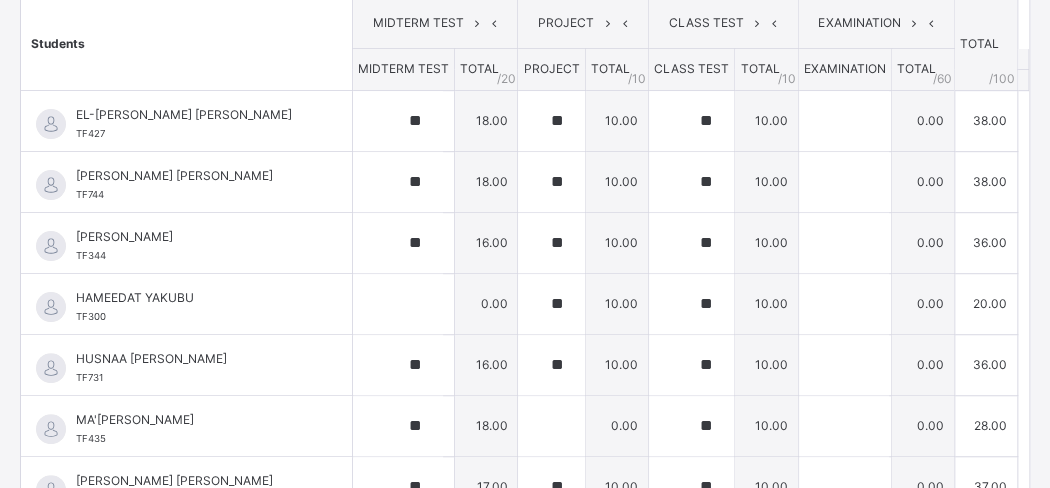 type on "**" 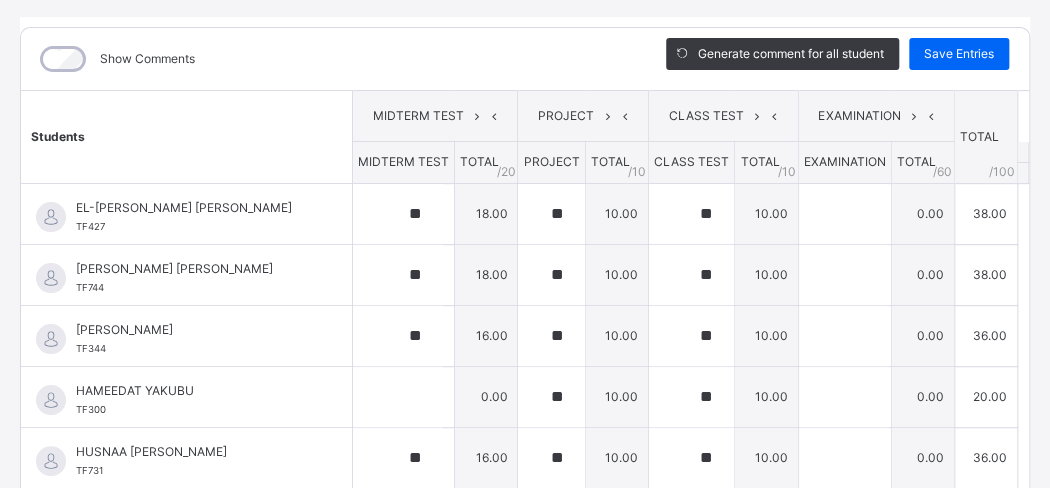 scroll, scrollTop: 111, scrollLeft: 0, axis: vertical 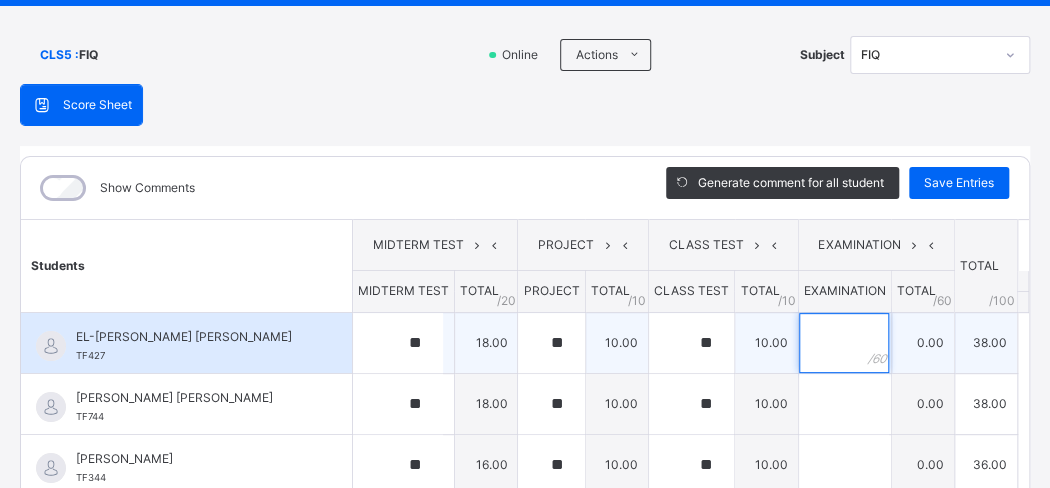 click at bounding box center [844, 343] 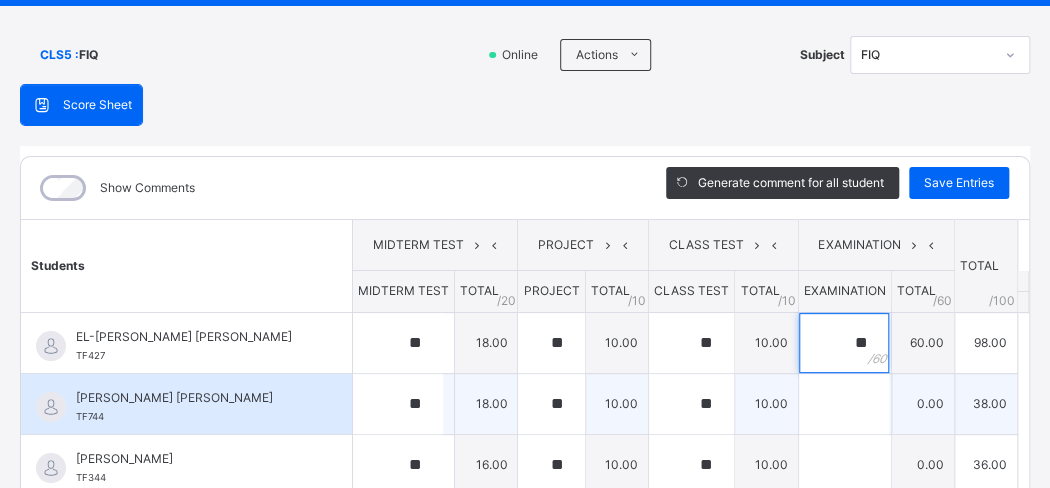 type on "**" 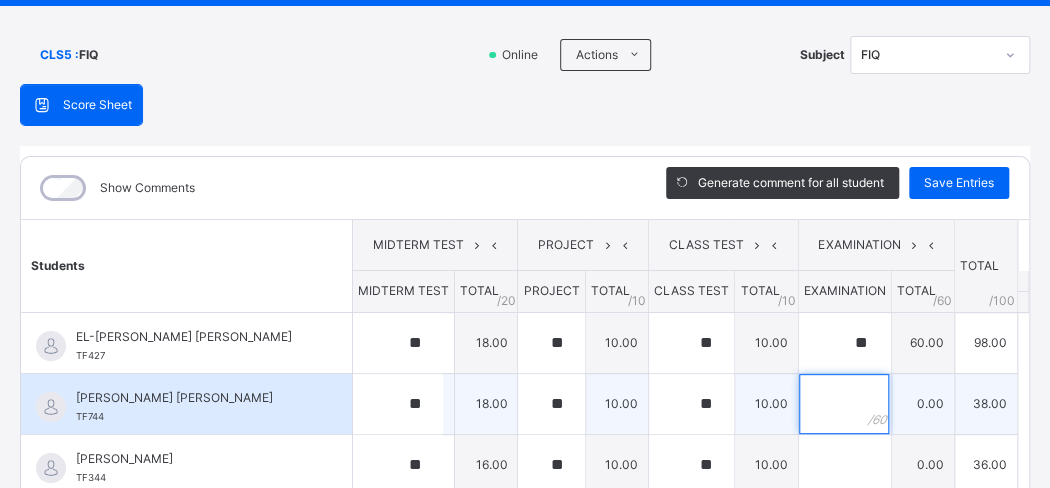 click at bounding box center [844, 404] 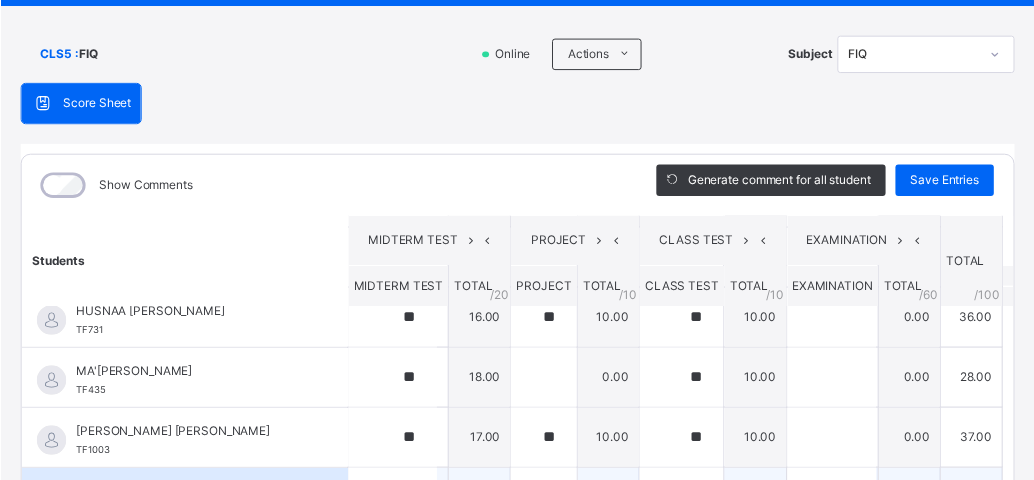 scroll, scrollTop: 222, scrollLeft: 0, axis: vertical 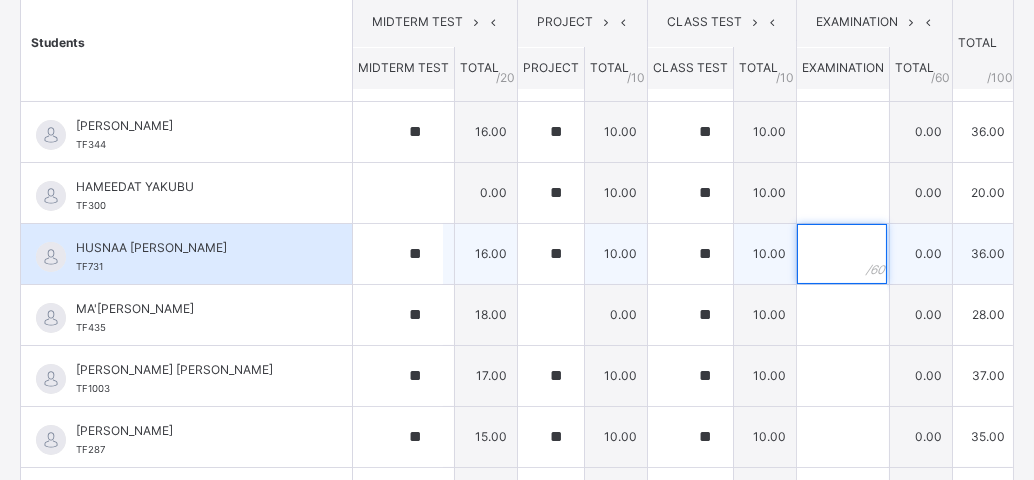 click at bounding box center [842, 254] 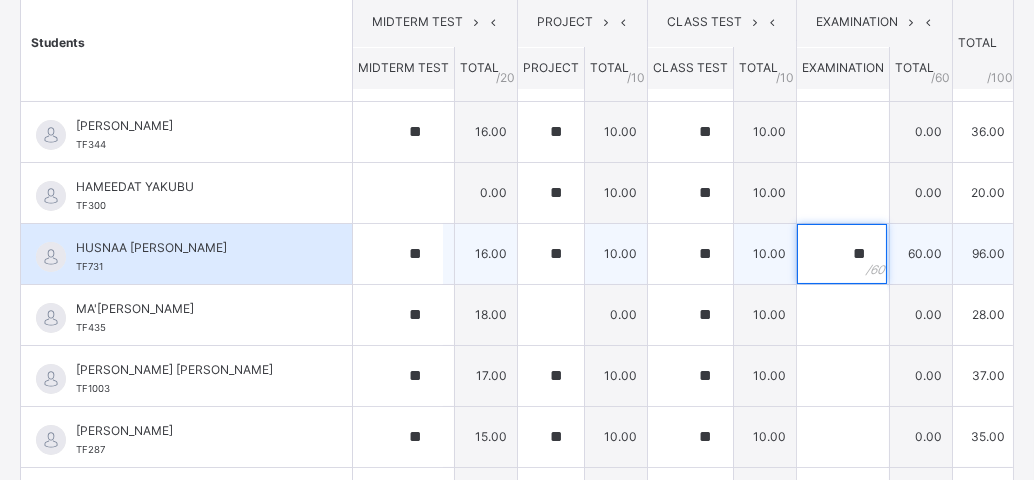 type on "**" 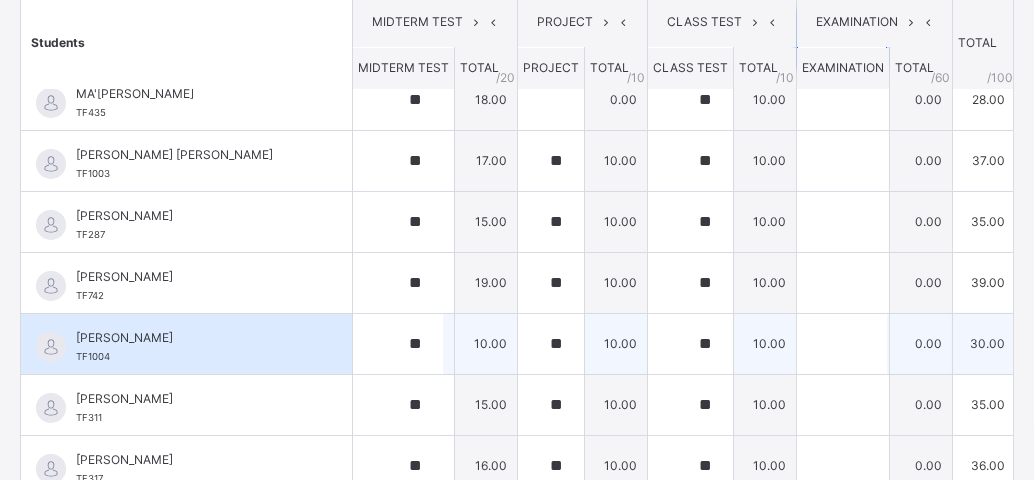 scroll, scrollTop: 333, scrollLeft: 0, axis: vertical 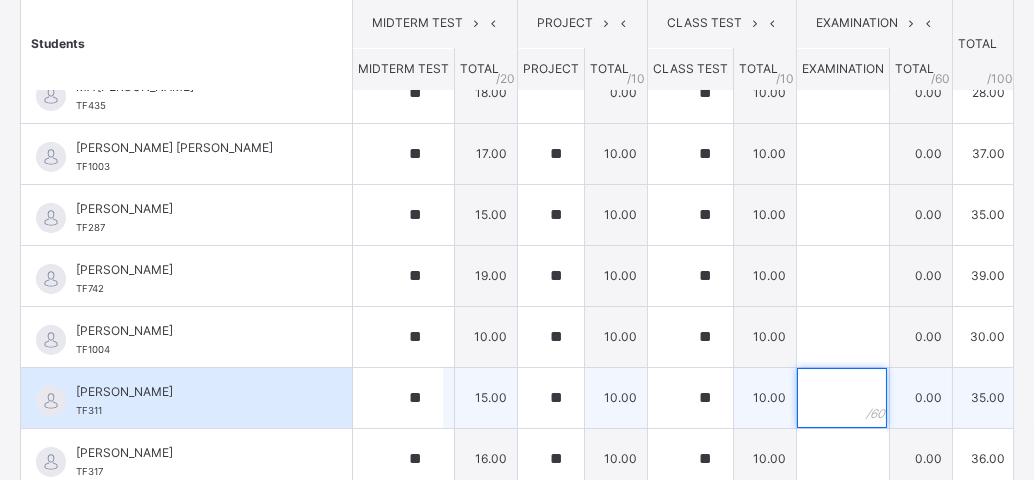 click at bounding box center (842, 398) 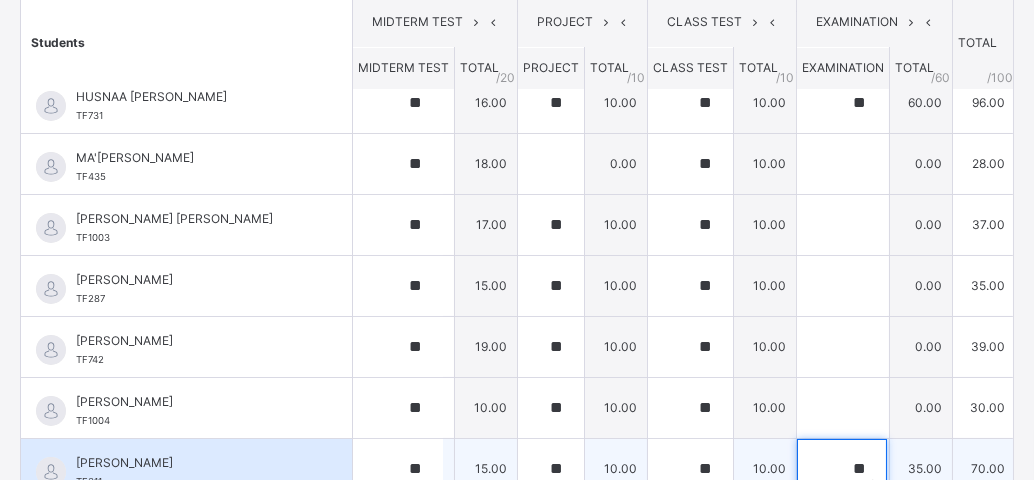 scroll, scrollTop: 222, scrollLeft: 0, axis: vertical 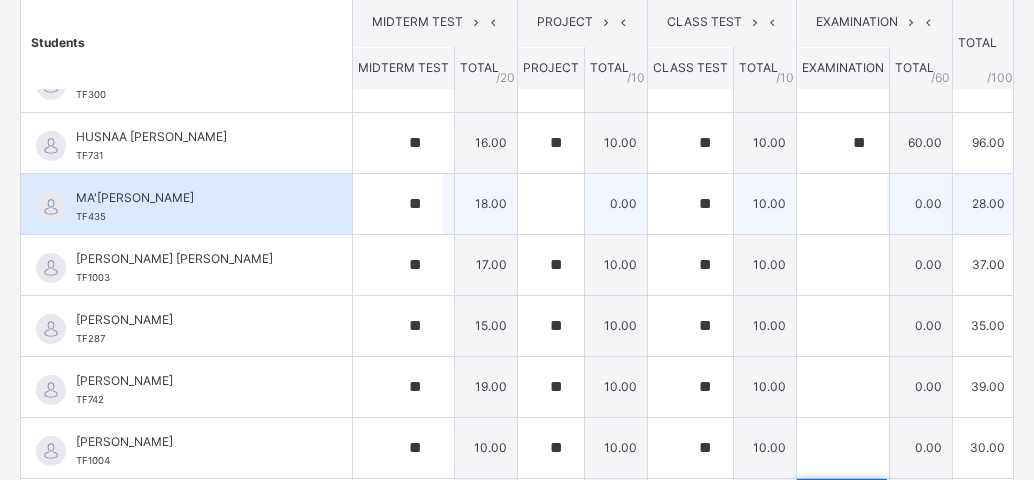 type on "**" 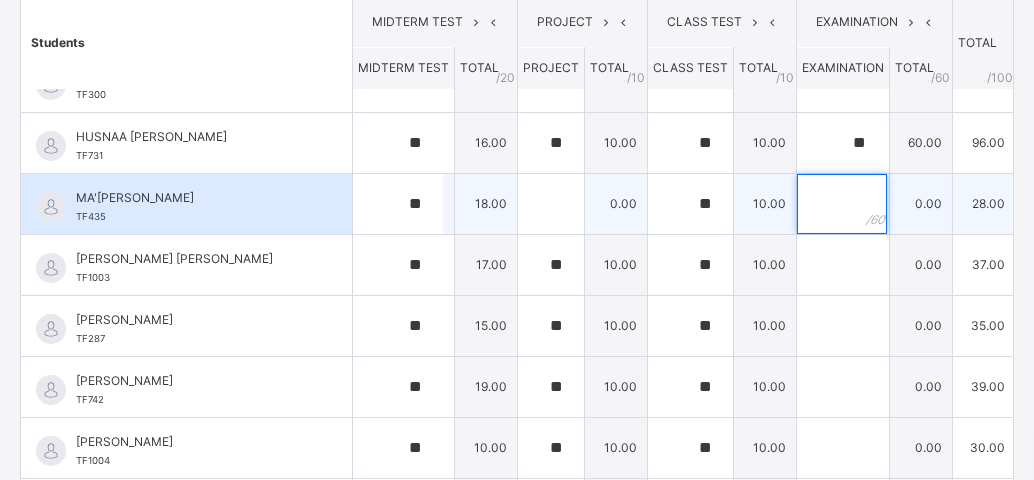 click at bounding box center [842, 204] 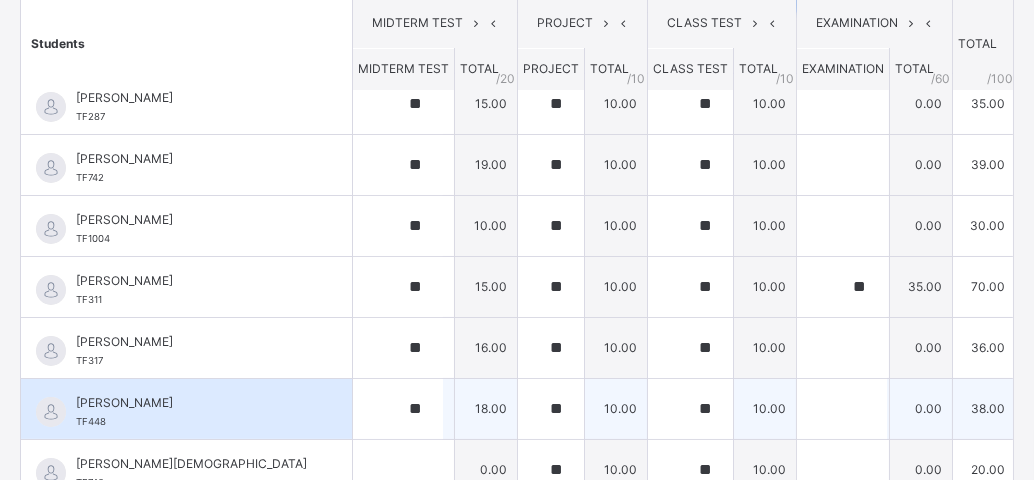scroll, scrollTop: 503, scrollLeft: 0, axis: vertical 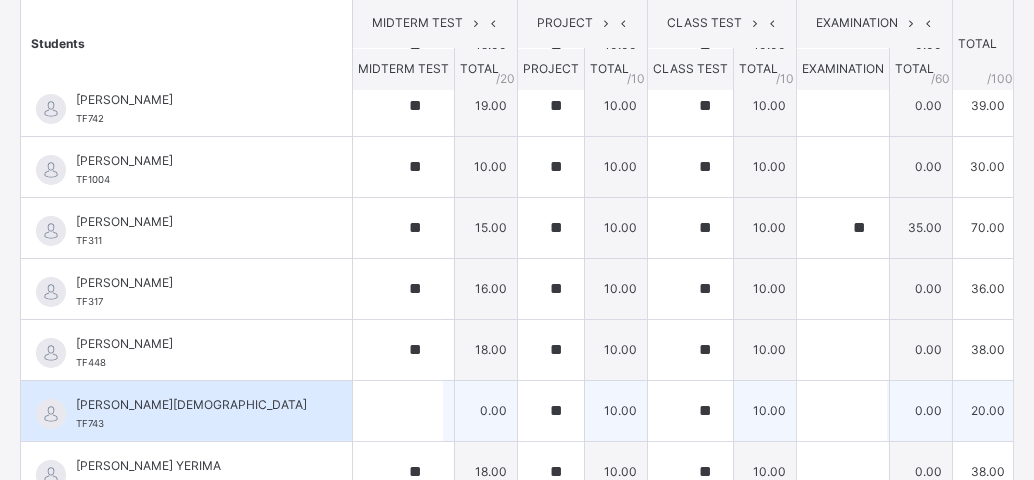 type on "**" 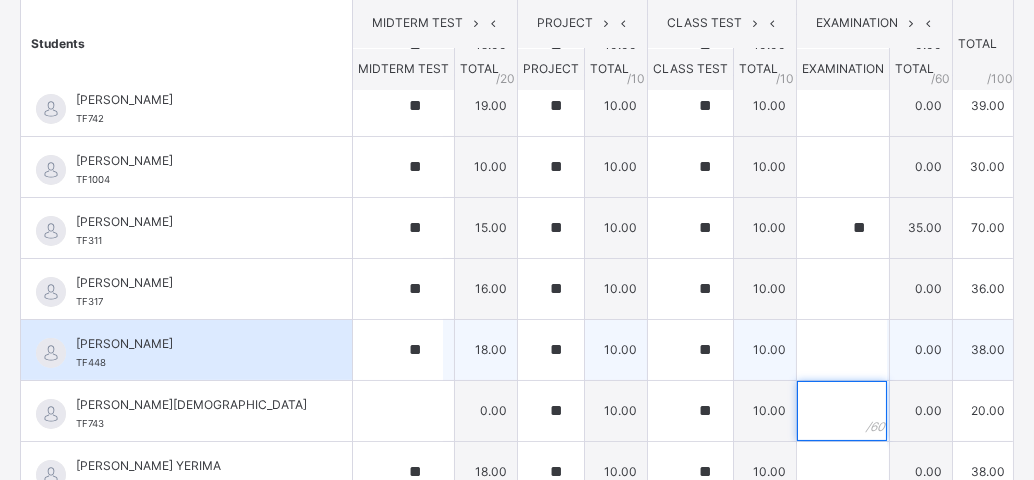 drag, startPoint x: 786, startPoint y: 407, endPoint x: 718, endPoint y: 366, distance: 79.40403 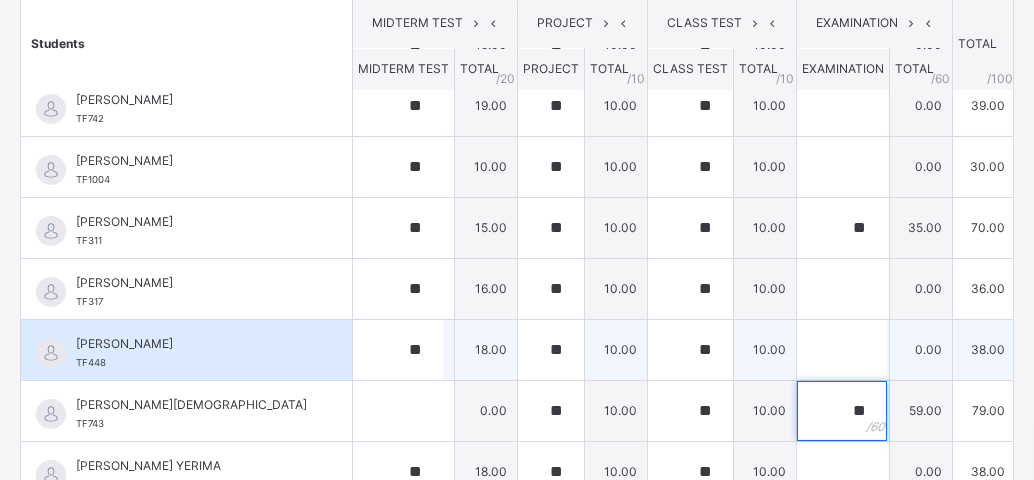 type on "**" 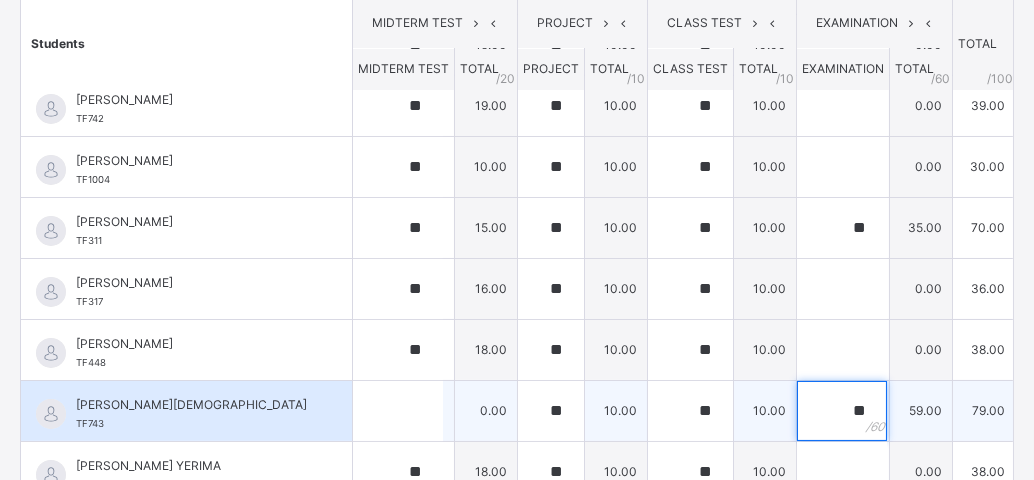 scroll, scrollTop: 446, scrollLeft: 0, axis: vertical 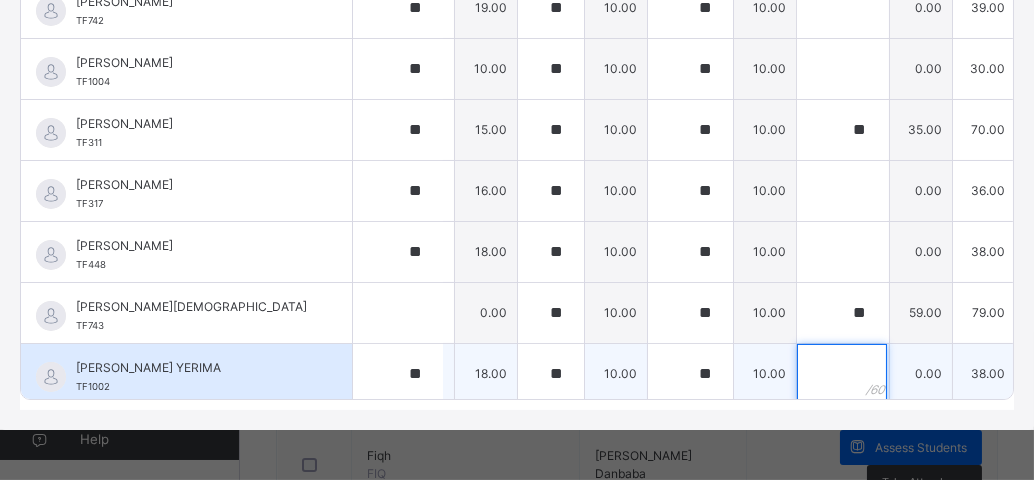 click at bounding box center [842, 374] 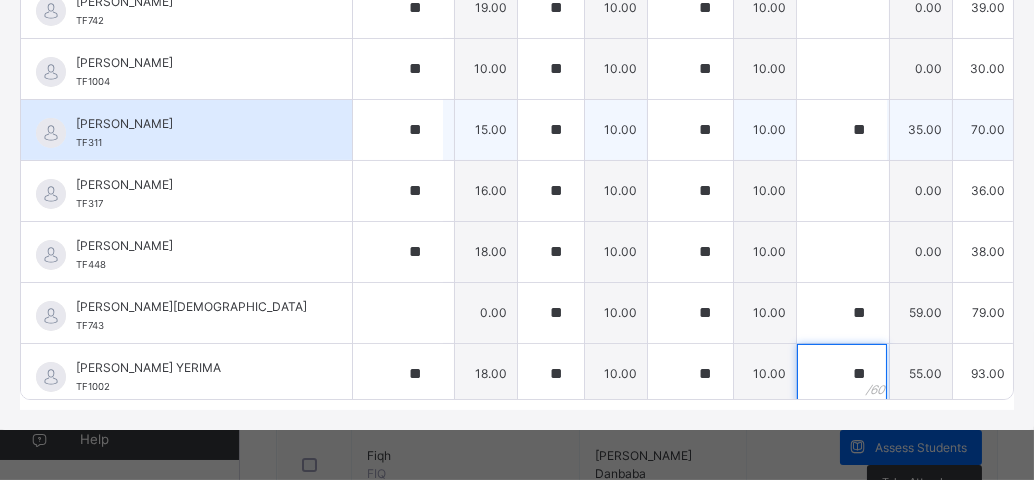 scroll, scrollTop: 392, scrollLeft: 0, axis: vertical 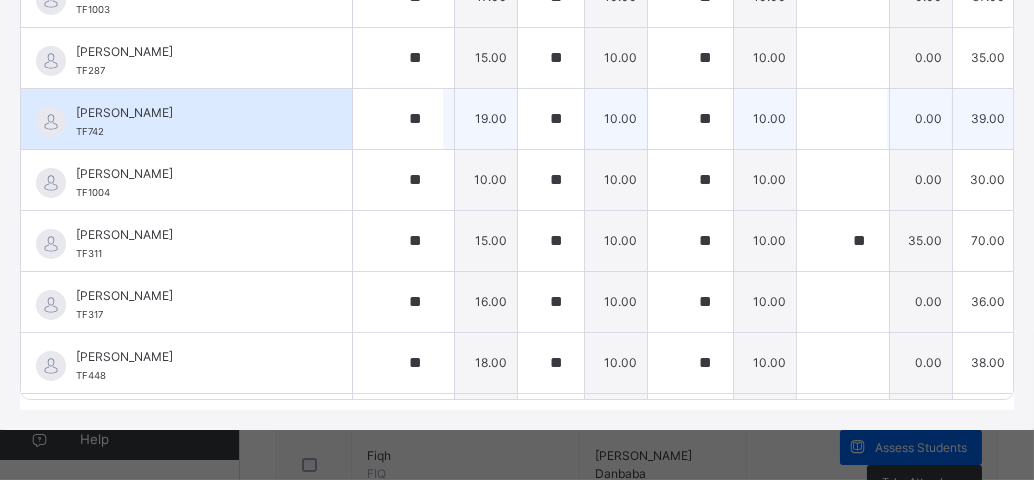 type on "**" 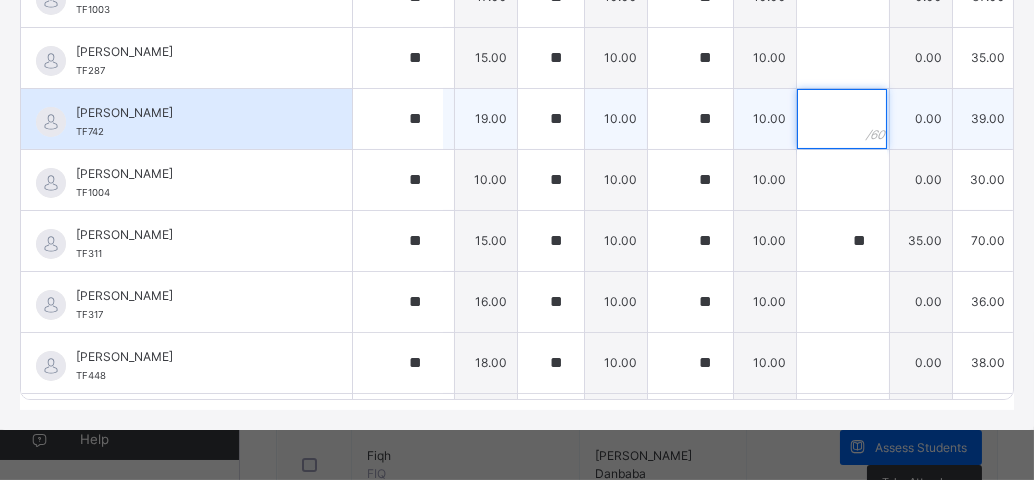 click at bounding box center (843, 119) 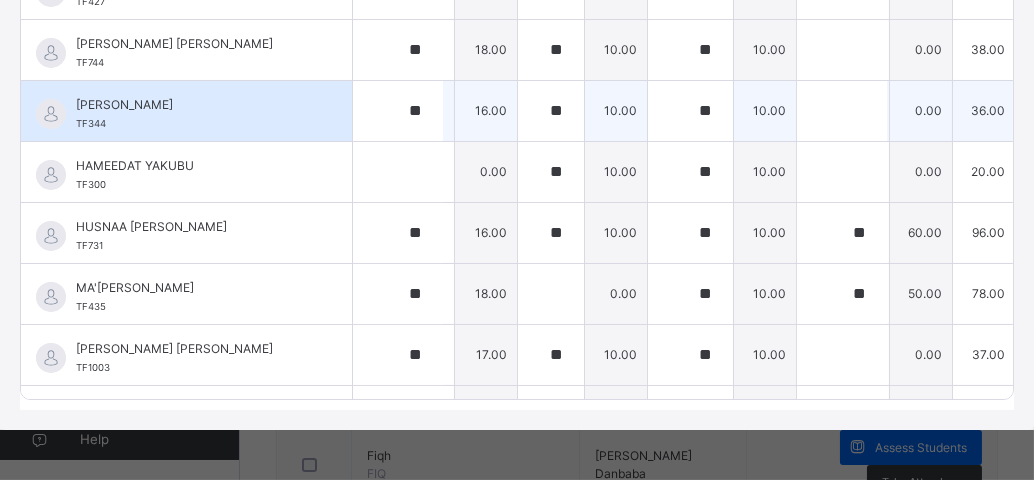 scroll, scrollTop: 0, scrollLeft: 0, axis: both 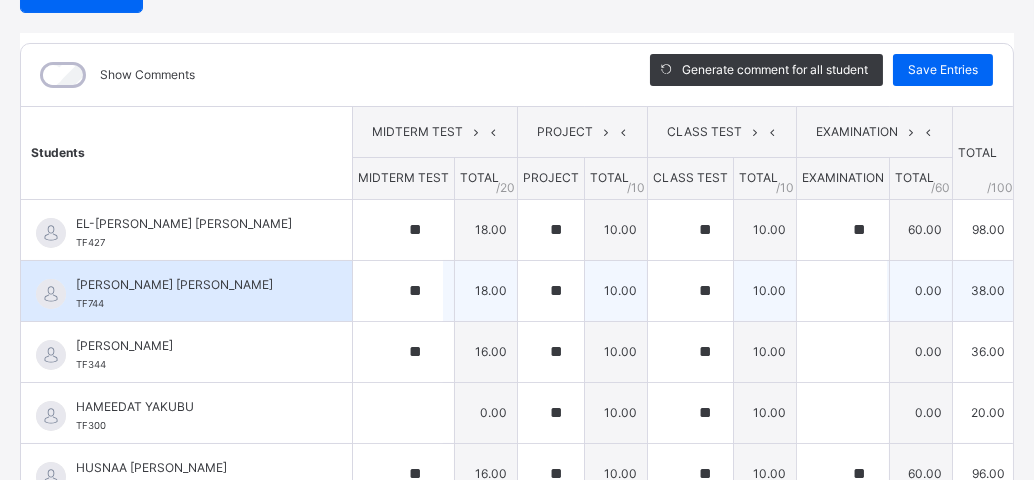 type on "**" 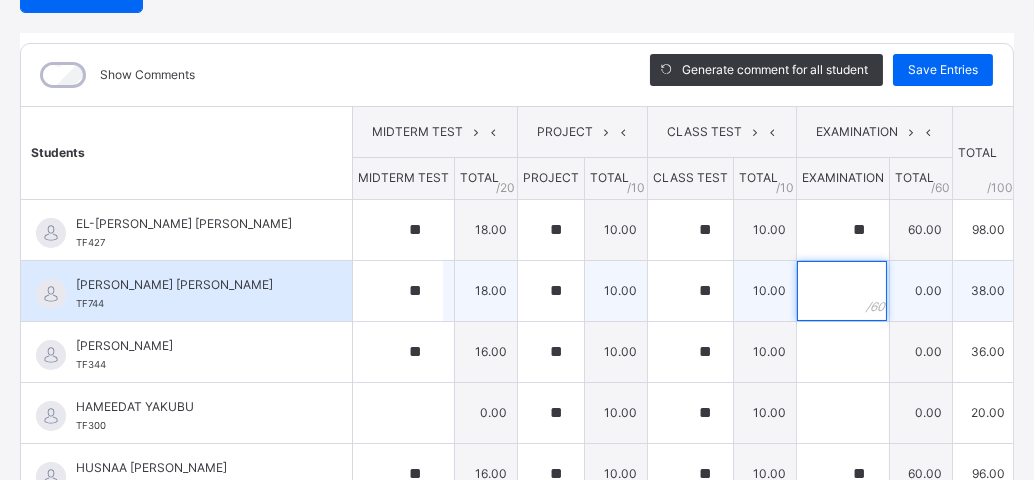 click at bounding box center [842, 291] 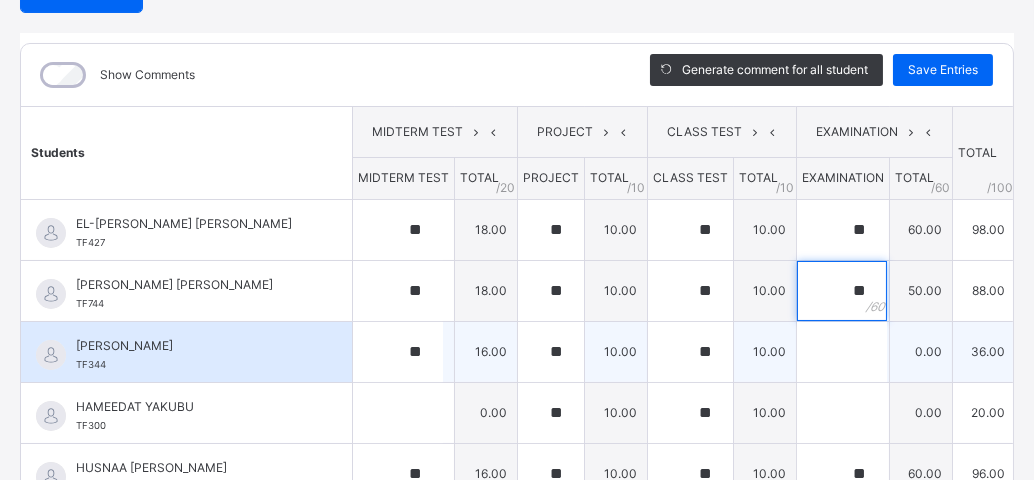 type on "**" 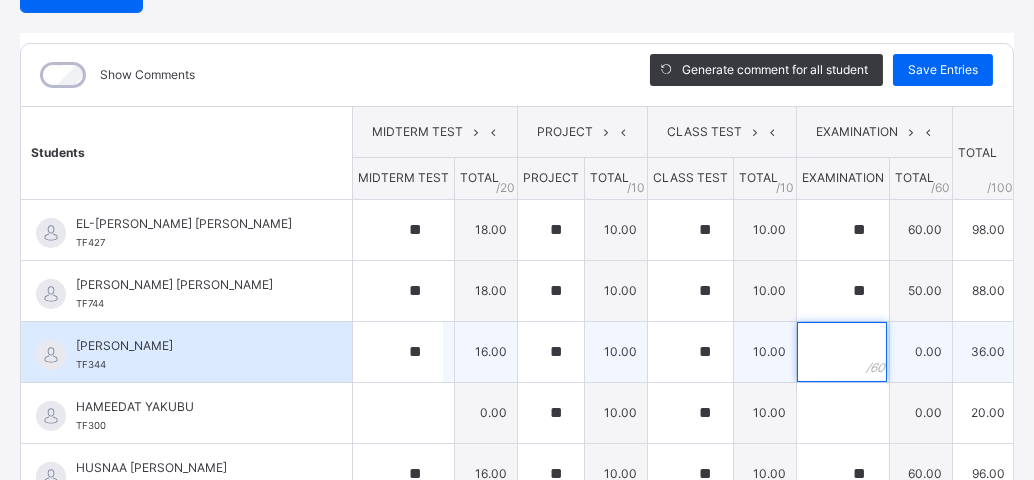 click at bounding box center [842, 352] 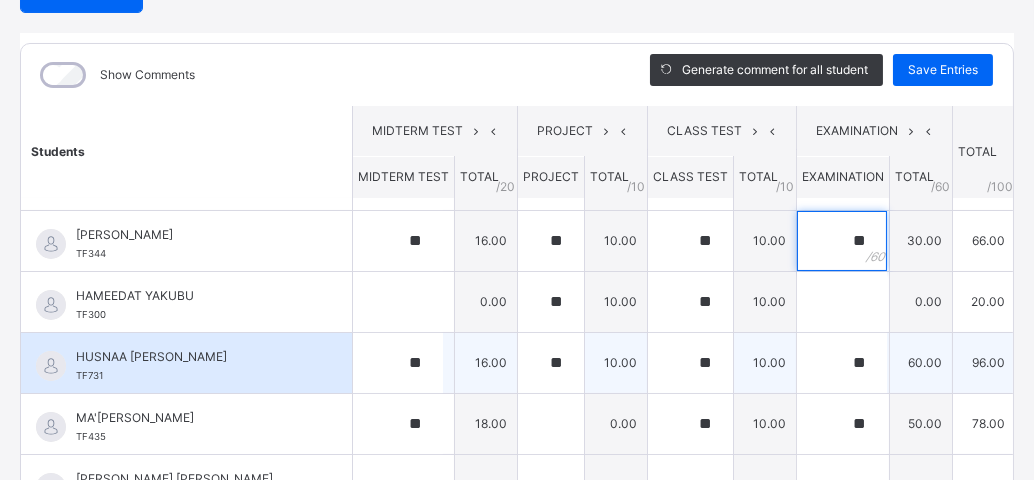 scroll, scrollTop: 222, scrollLeft: 0, axis: vertical 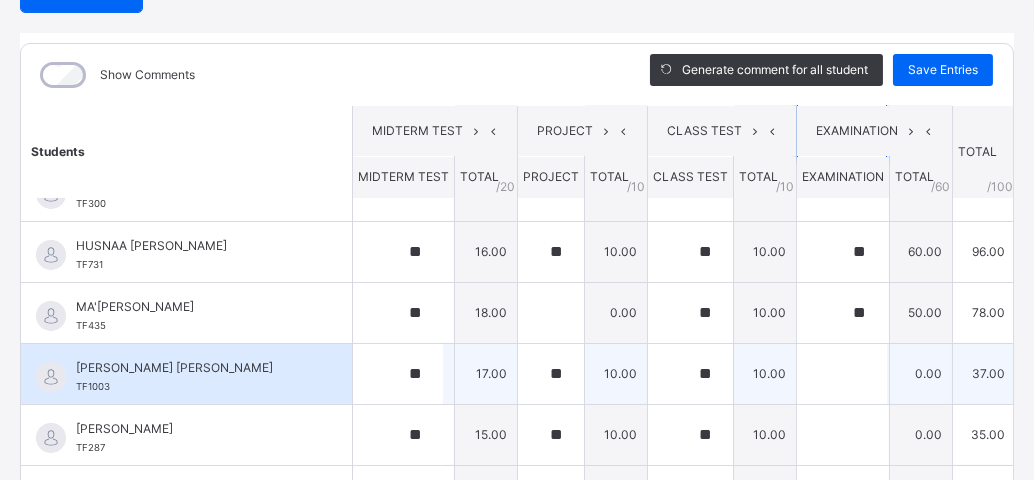 type on "**" 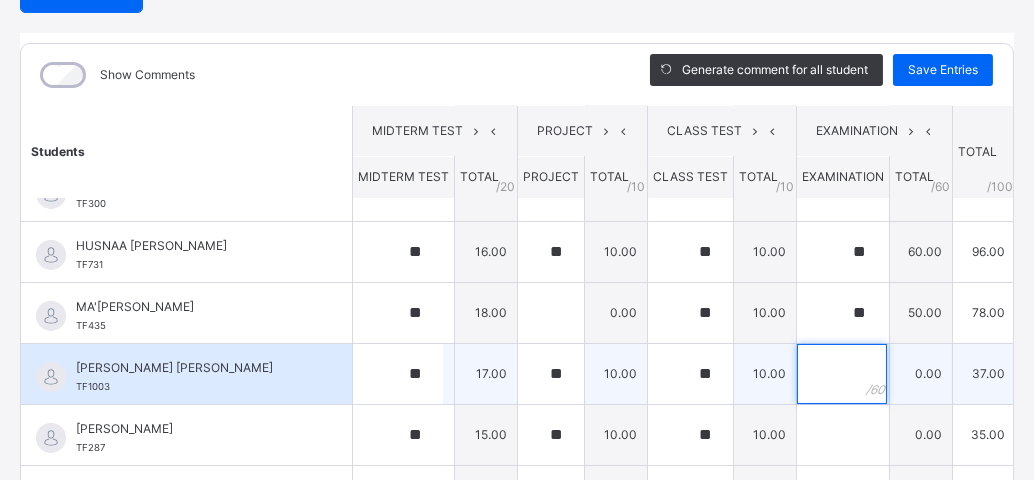 click at bounding box center [843, 374] 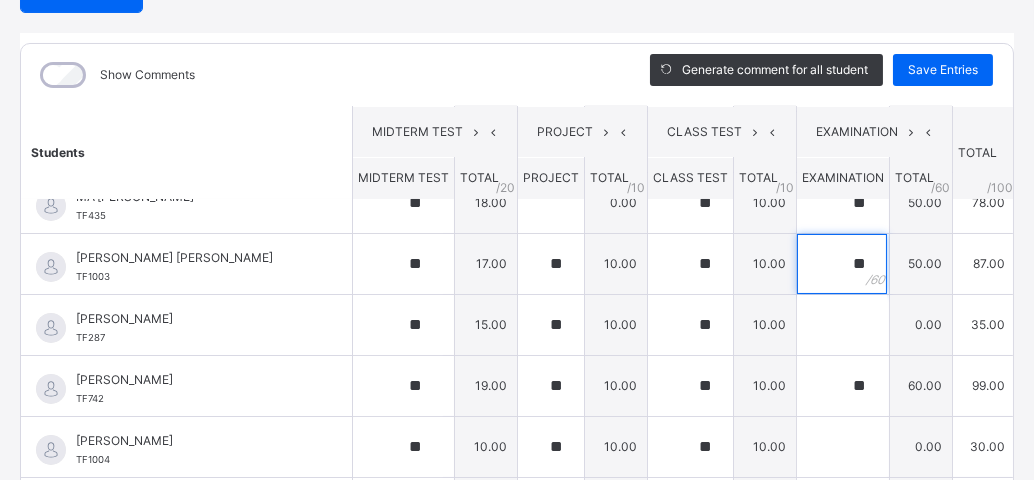 scroll, scrollTop: 444, scrollLeft: 0, axis: vertical 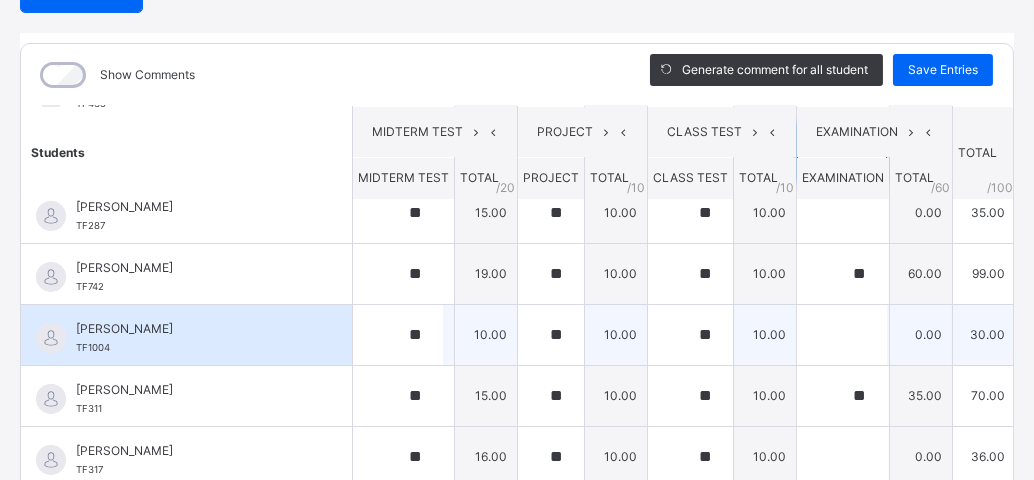 type on "**" 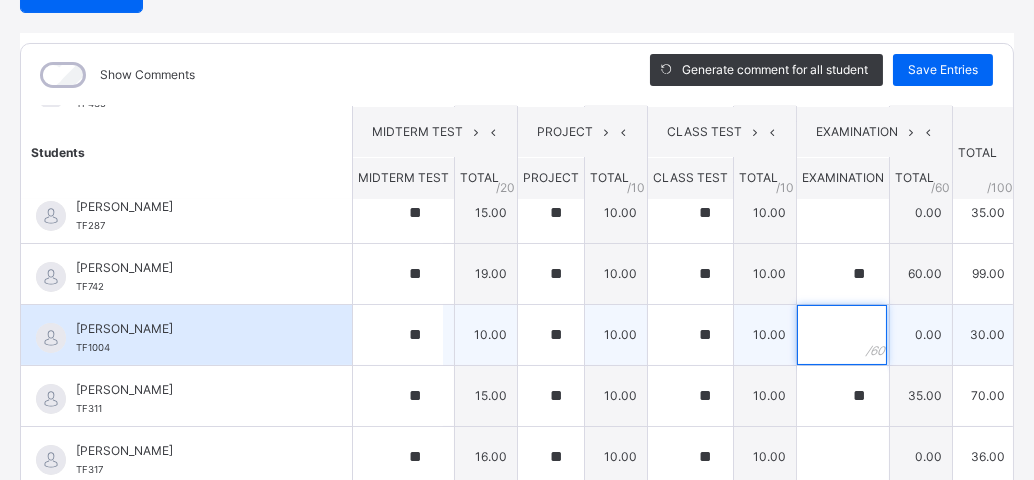 click at bounding box center (842, 335) 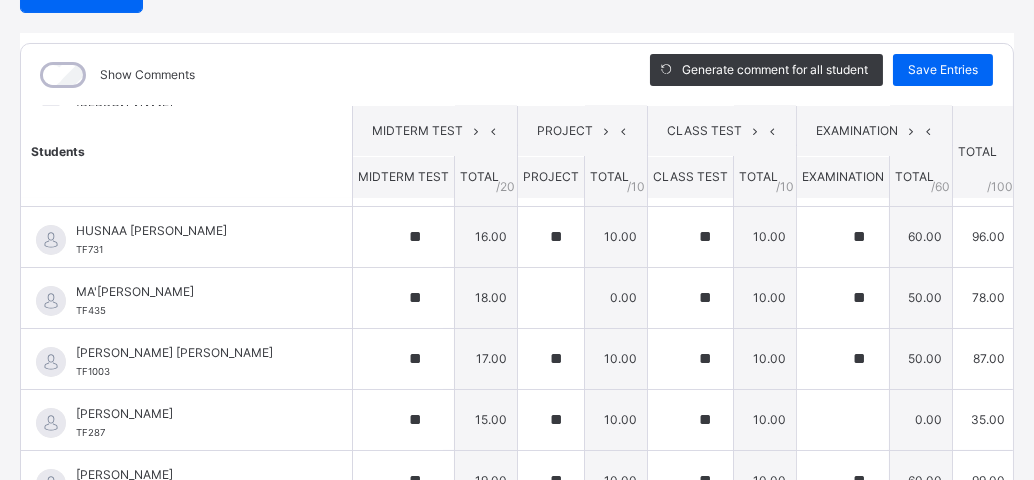 scroll, scrollTop: 222, scrollLeft: 0, axis: vertical 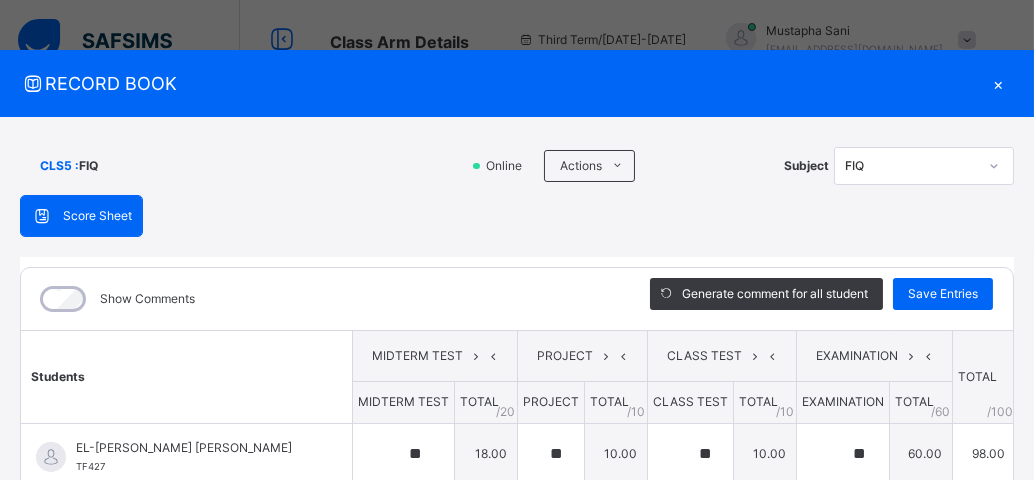 click 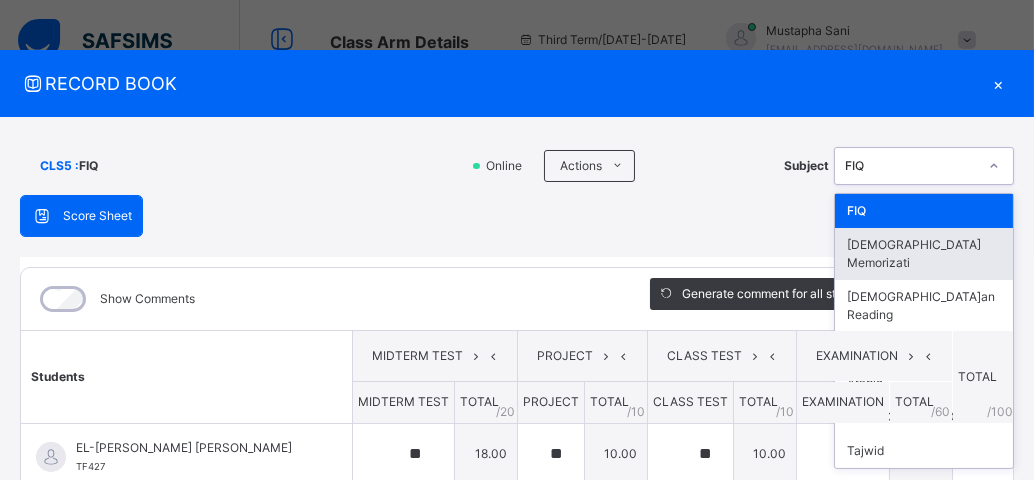 click on "[DEMOGRAPHIC_DATA] Memorizati" at bounding box center [924, 254] 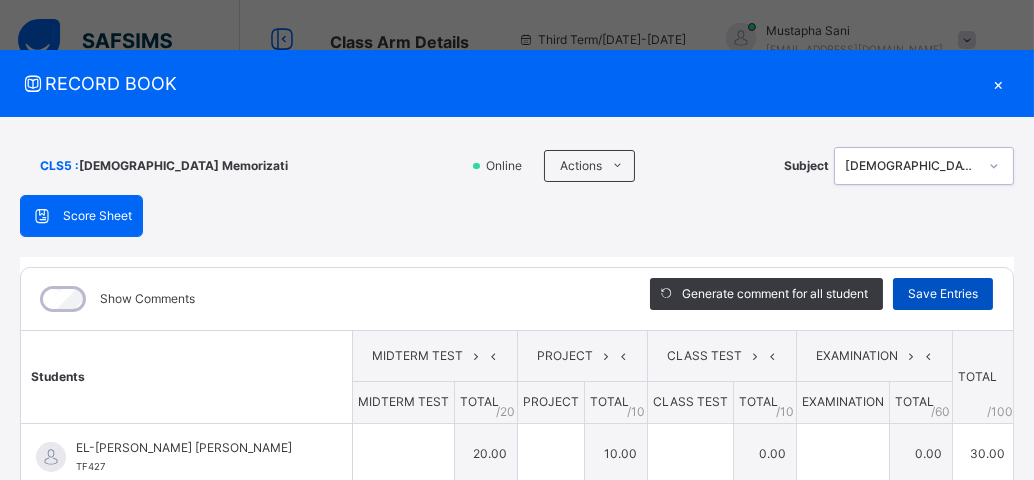 type on "**" 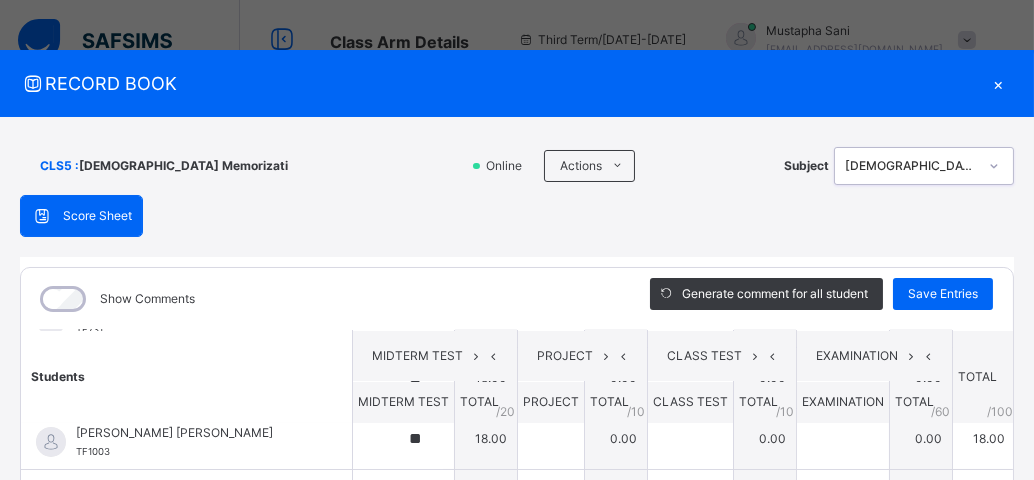 scroll, scrollTop: 444, scrollLeft: 0, axis: vertical 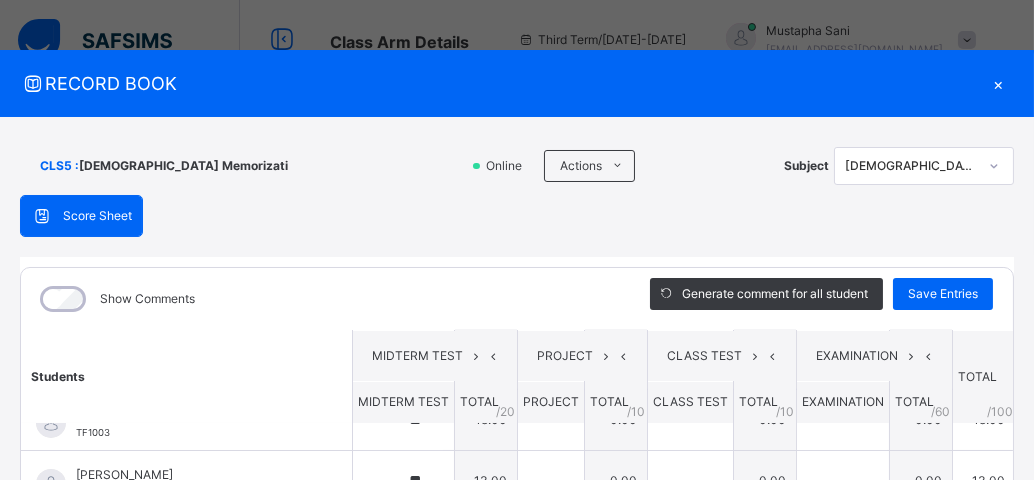 drag, startPoint x: 704, startPoint y: 86, endPoint x: 741, endPoint y: -22, distance: 114.16216 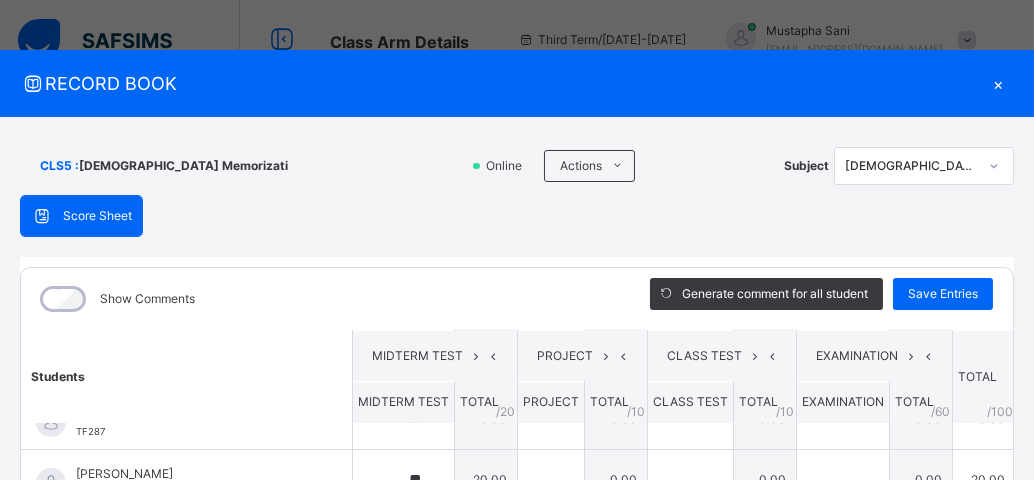 scroll, scrollTop: 503, scrollLeft: 0, axis: vertical 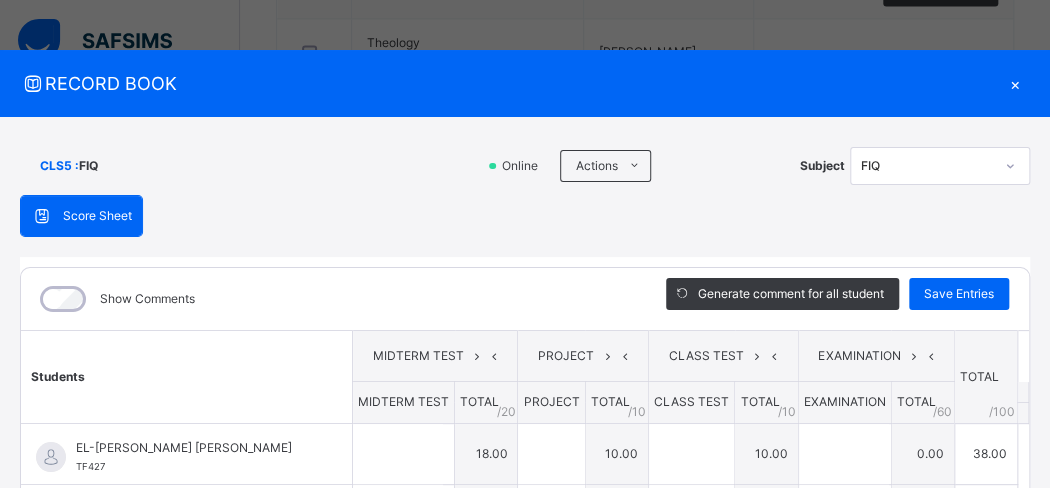 type on "**" 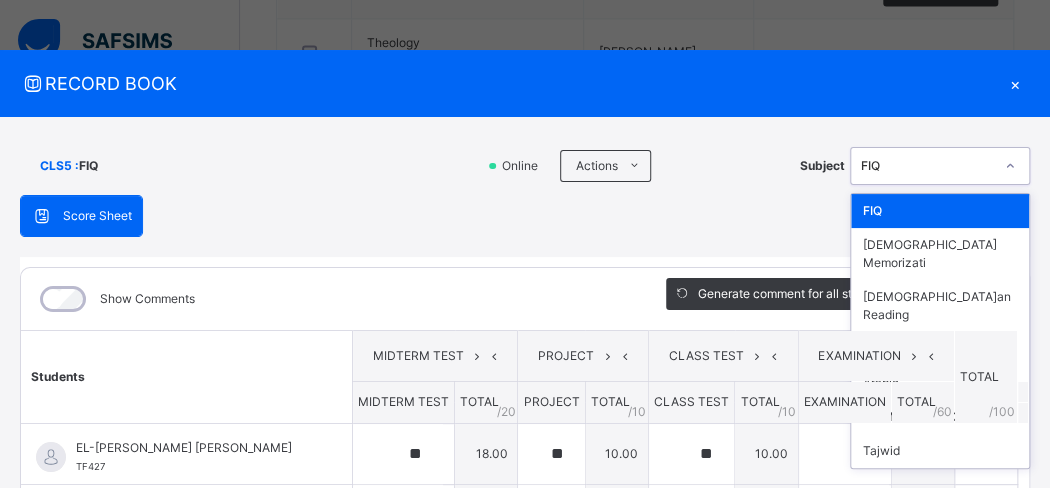 click 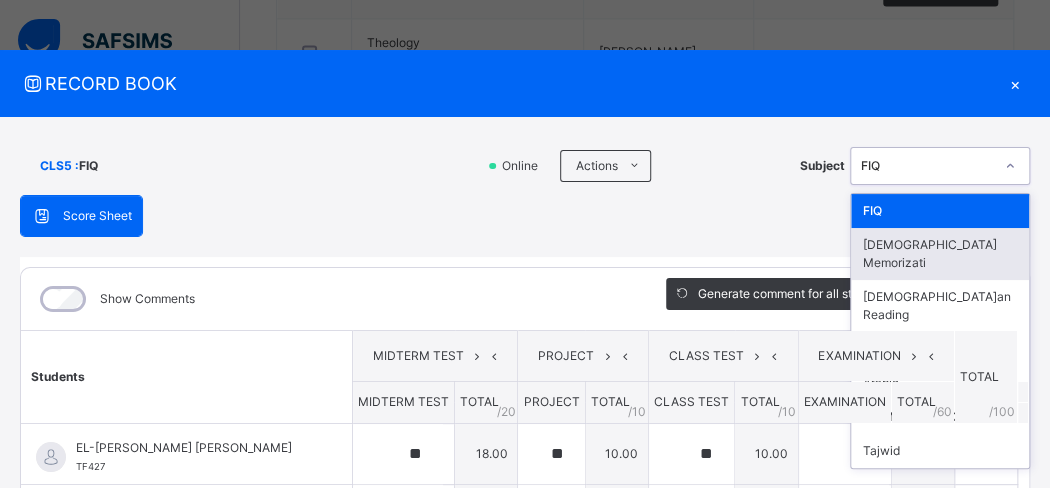 click on "[DEMOGRAPHIC_DATA] Memorizati" at bounding box center (940, 254) 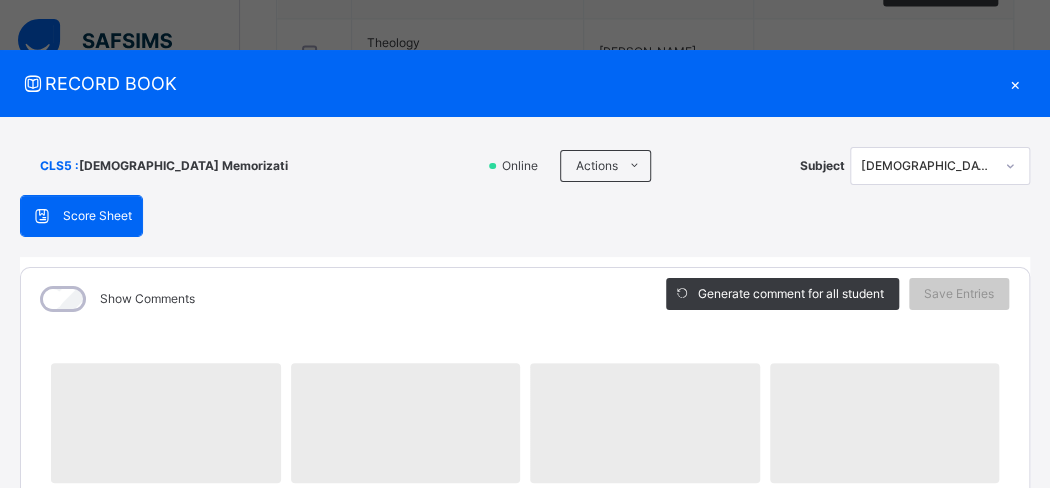 drag, startPoint x: 248, startPoint y: 94, endPoint x: 529, endPoint y: -84, distance: 332.63342 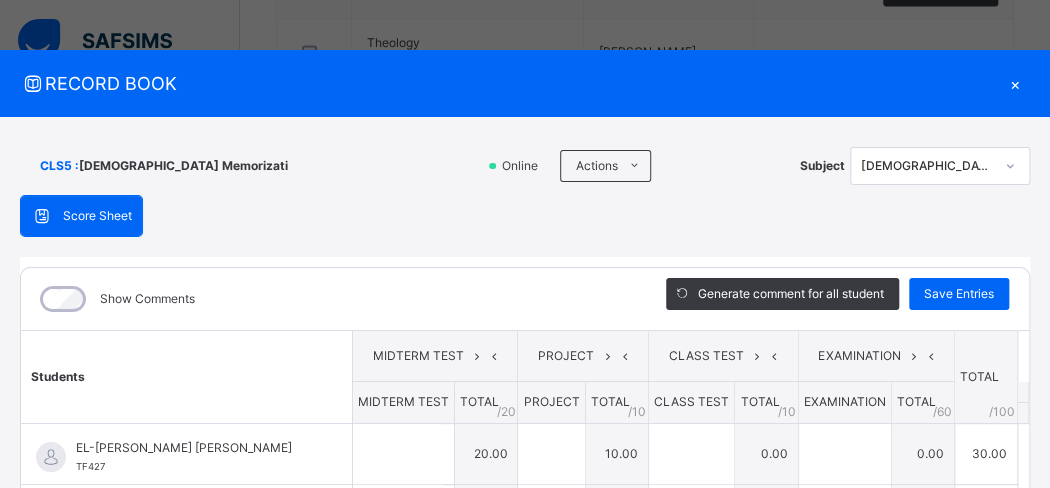 type on "**" 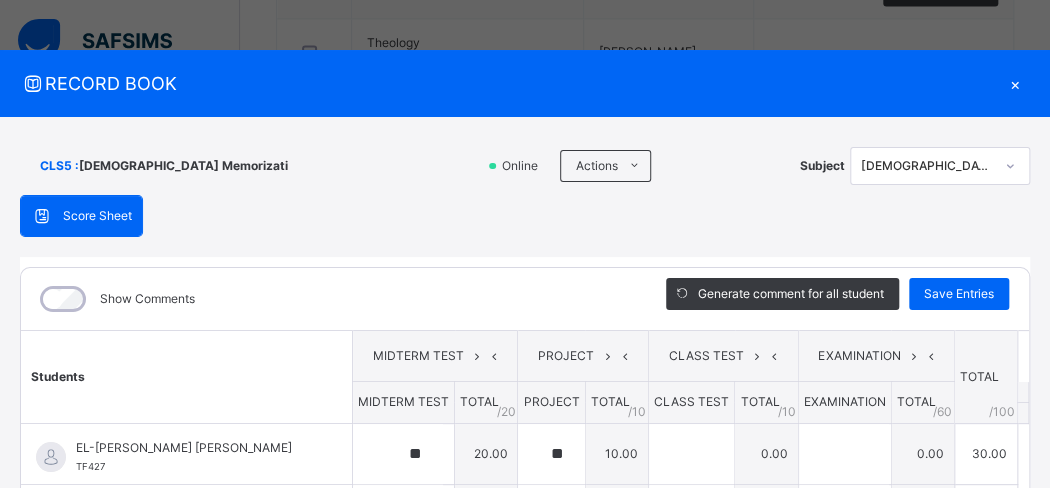 scroll, scrollTop: 1047, scrollLeft: 0, axis: vertical 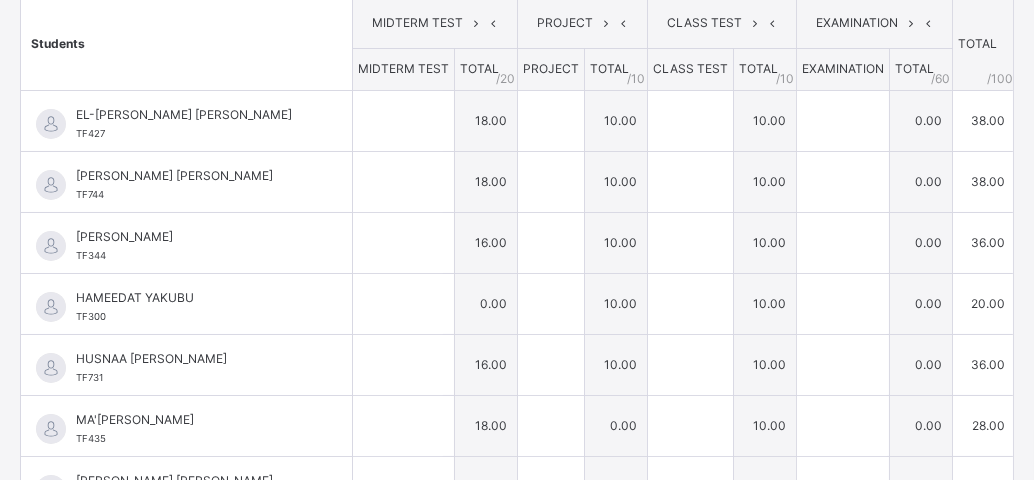 type on "**" 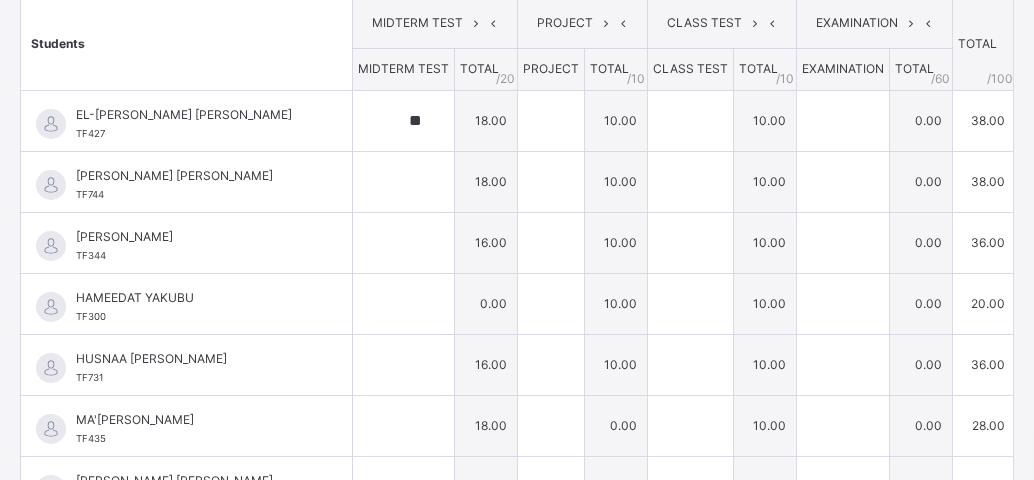 type on "**" 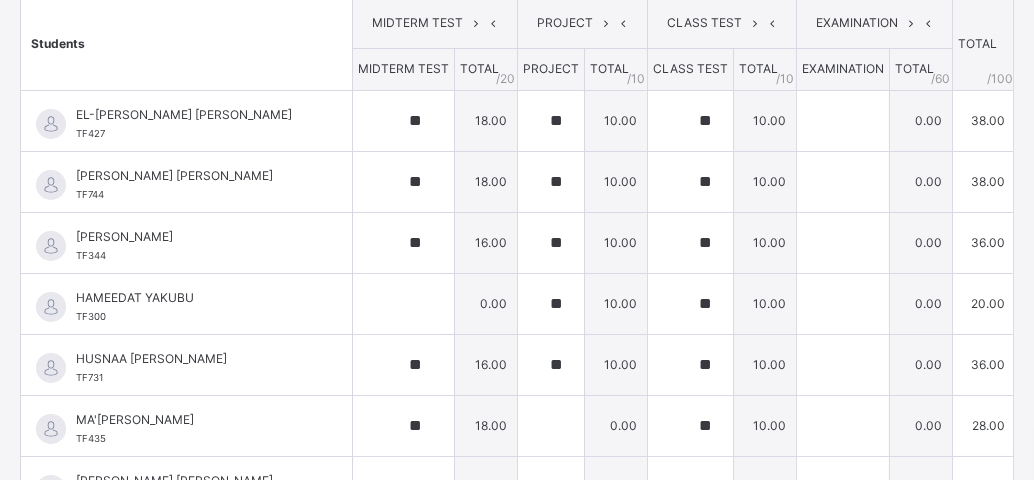 type on "**" 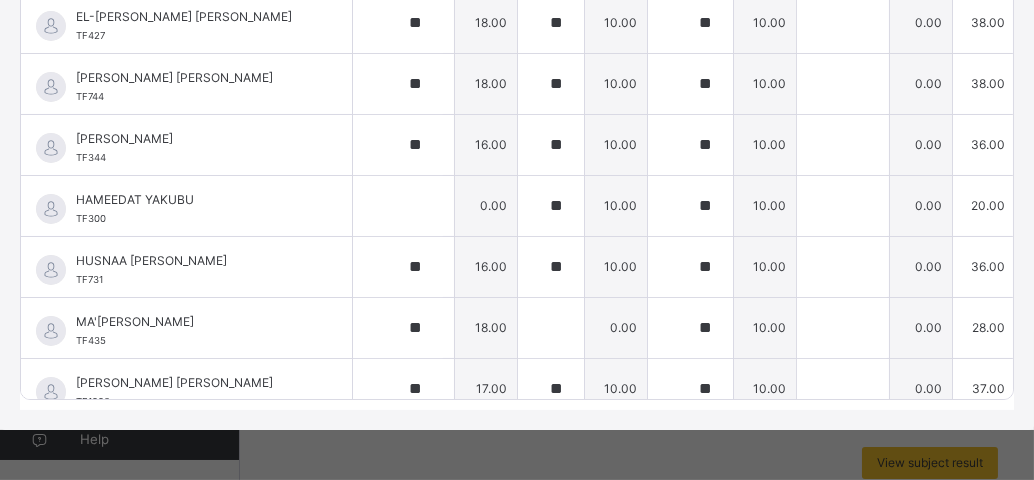 scroll, scrollTop: 224, scrollLeft: 0, axis: vertical 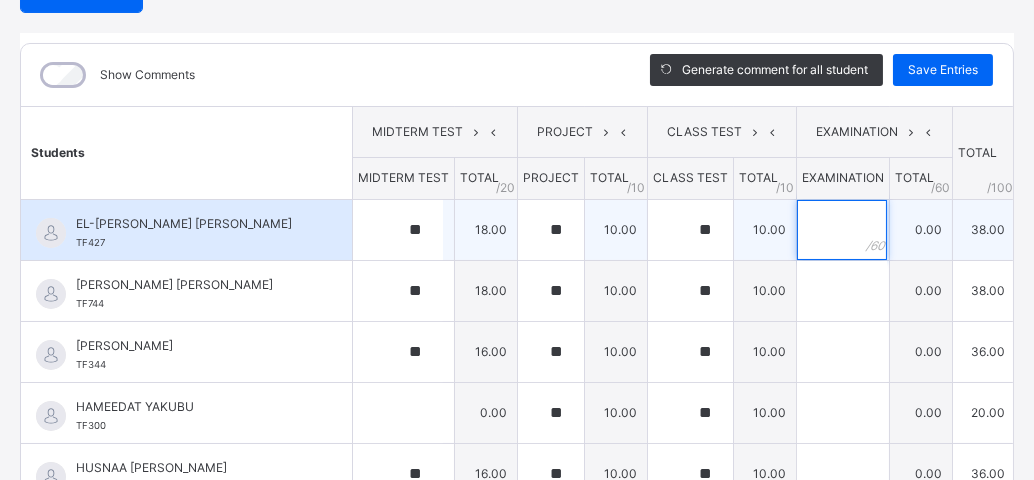 drag, startPoint x: 799, startPoint y: 223, endPoint x: 814, endPoint y: 222, distance: 15.033297 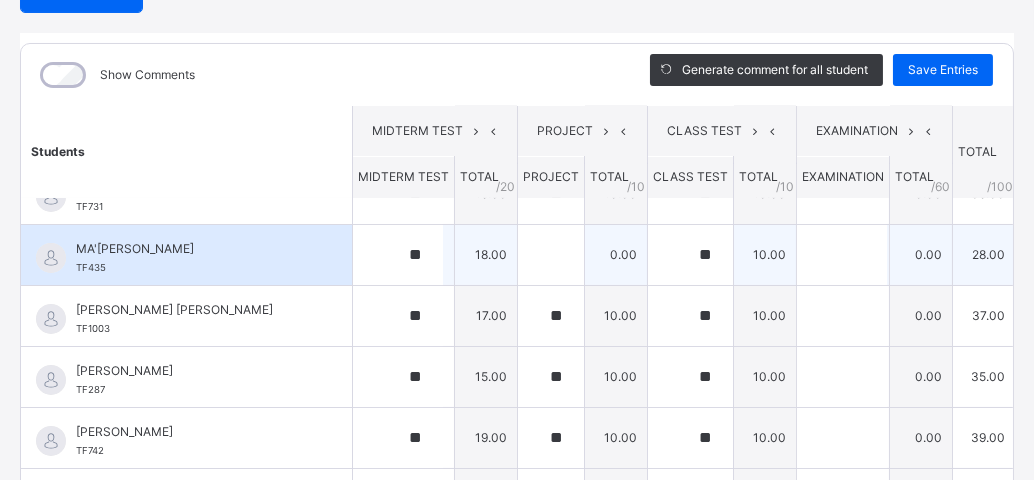scroll, scrollTop: 333, scrollLeft: 0, axis: vertical 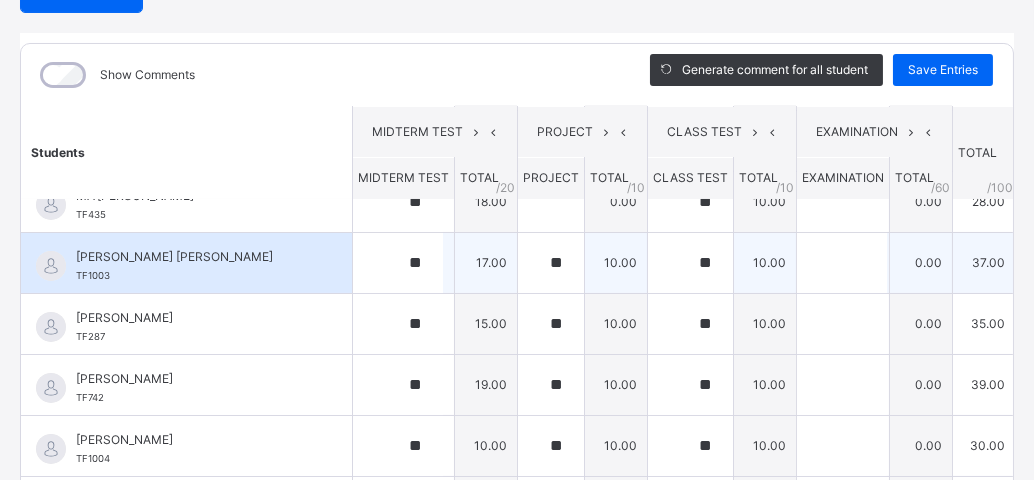type on "**" 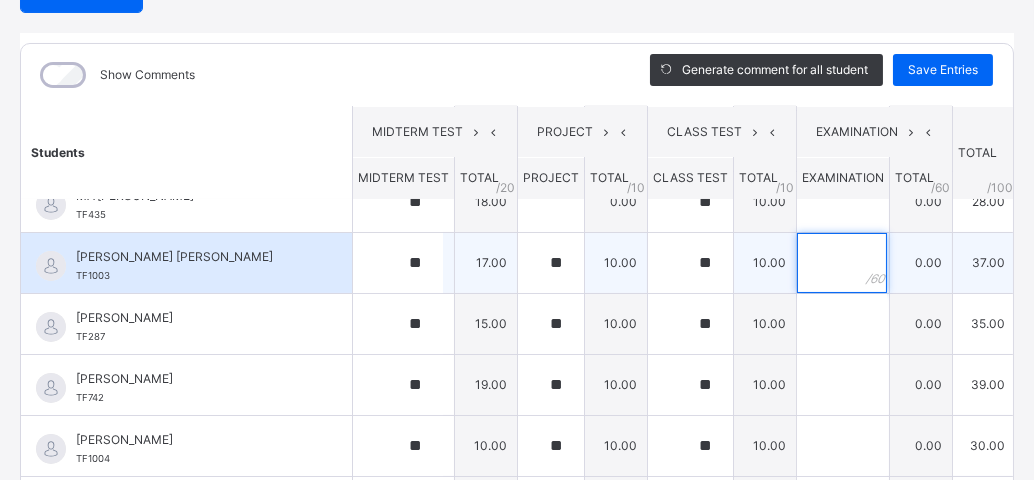 click at bounding box center [842, 263] 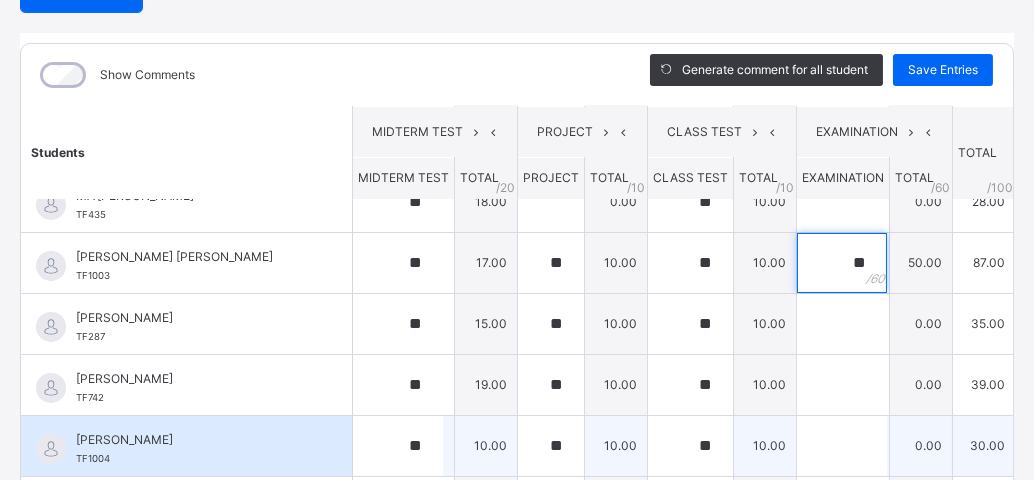 type on "**" 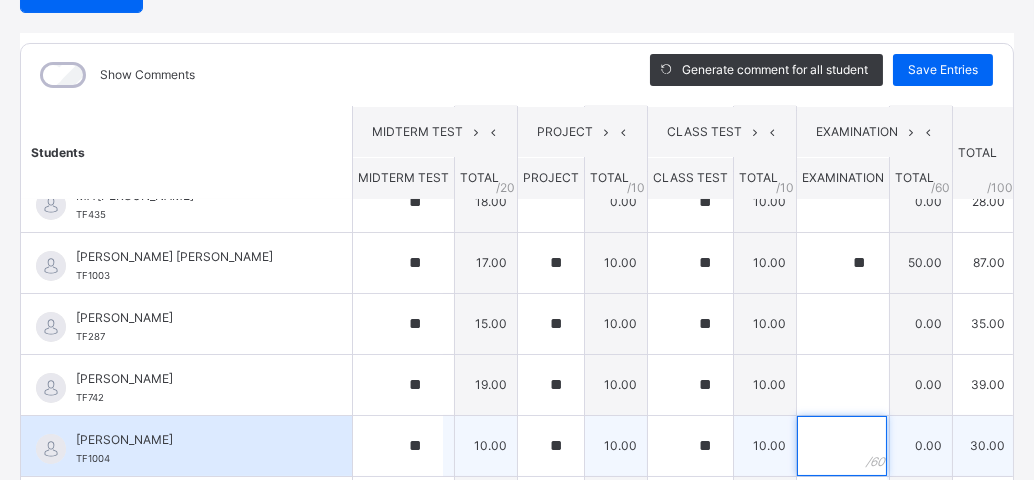 click at bounding box center (843, 446) 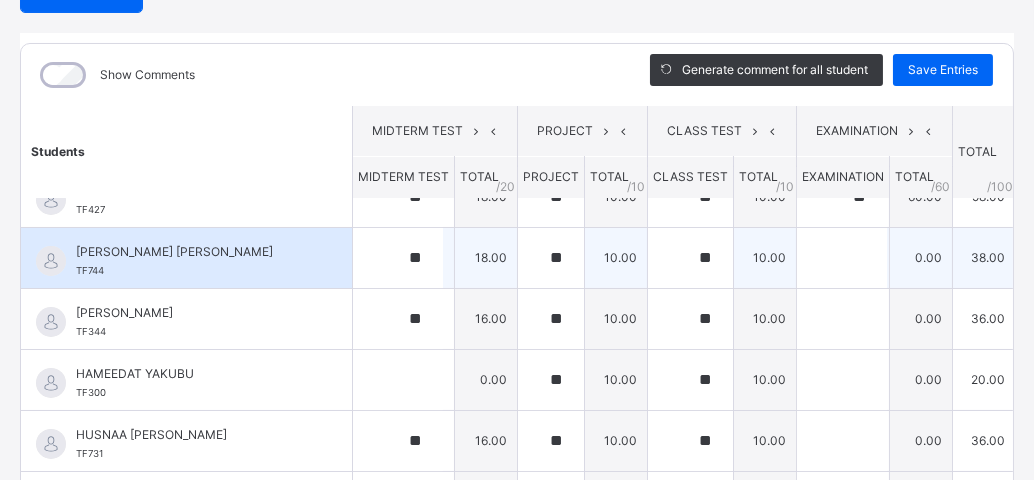 scroll, scrollTop: 0, scrollLeft: 0, axis: both 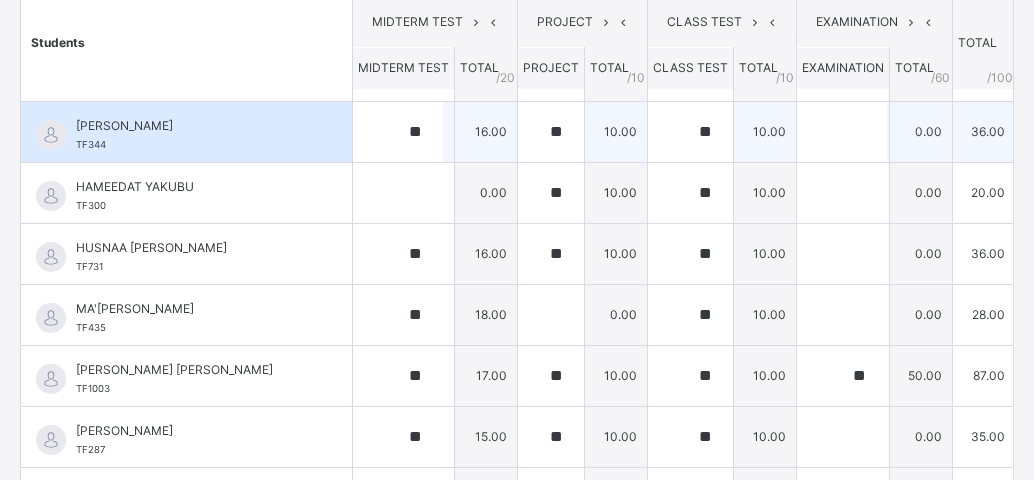 type on "**" 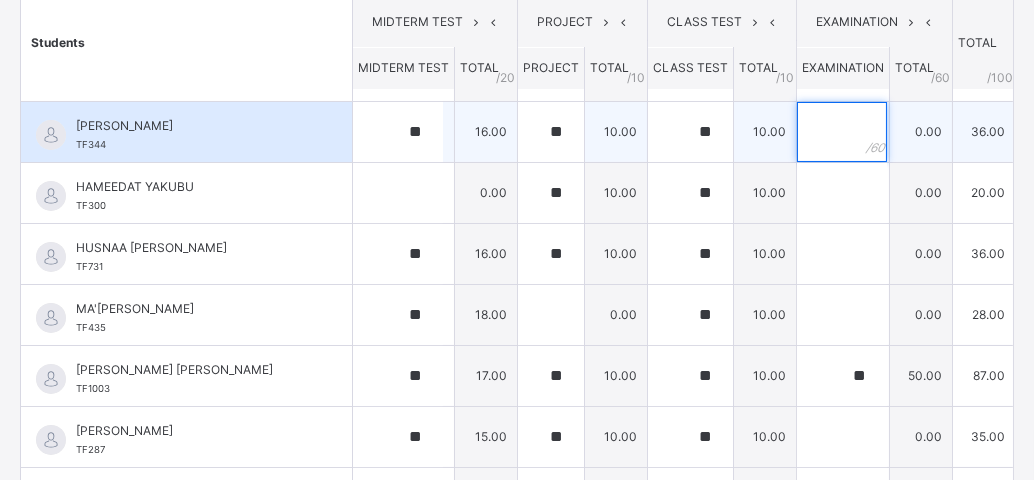 click at bounding box center [843, 132] 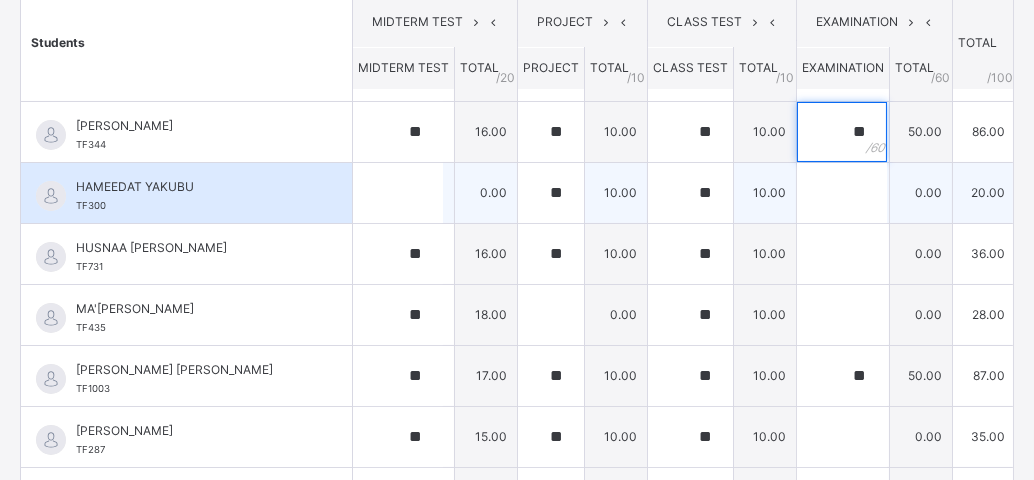 type on "**" 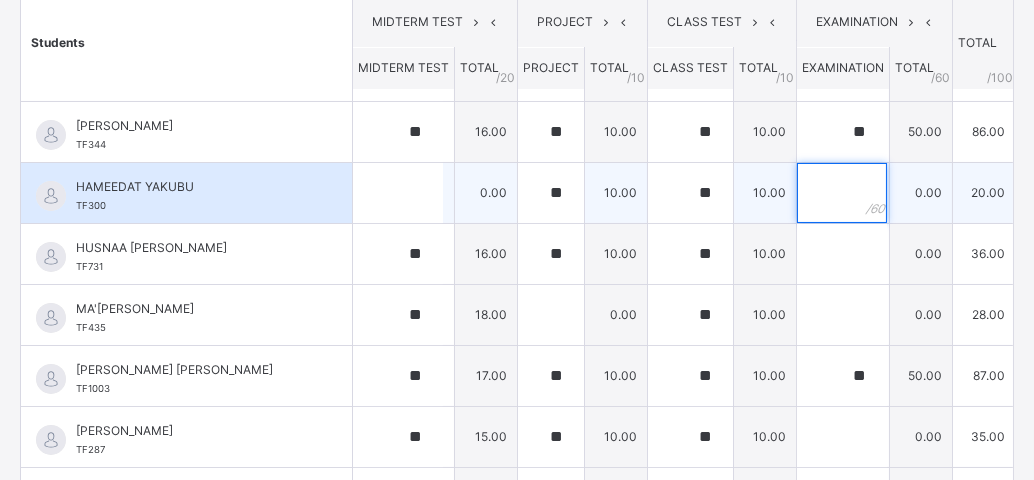 click at bounding box center [842, 193] 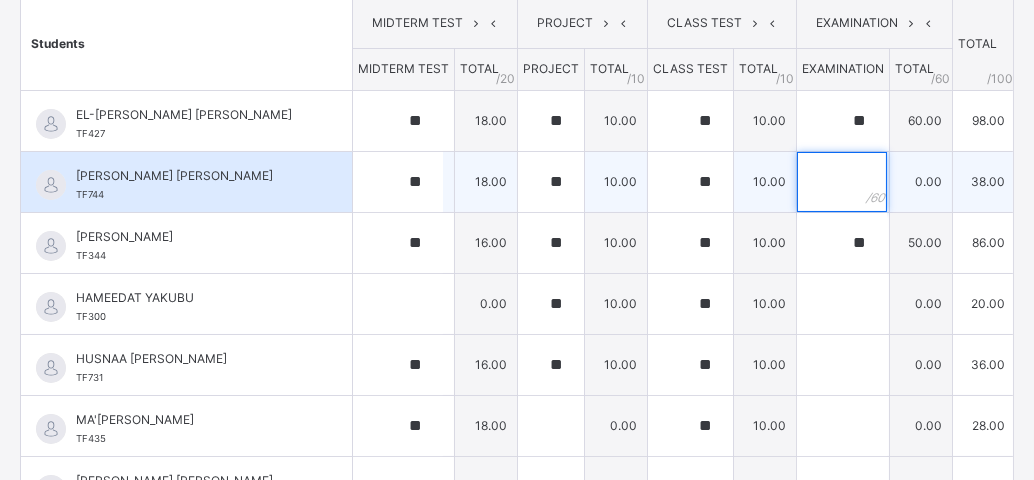 click at bounding box center (842, 182) 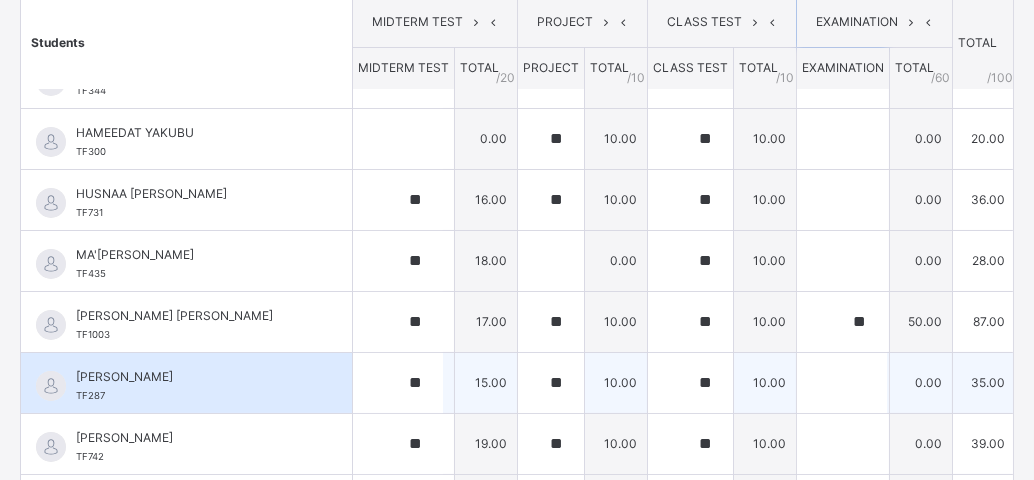 scroll, scrollTop: 222, scrollLeft: 0, axis: vertical 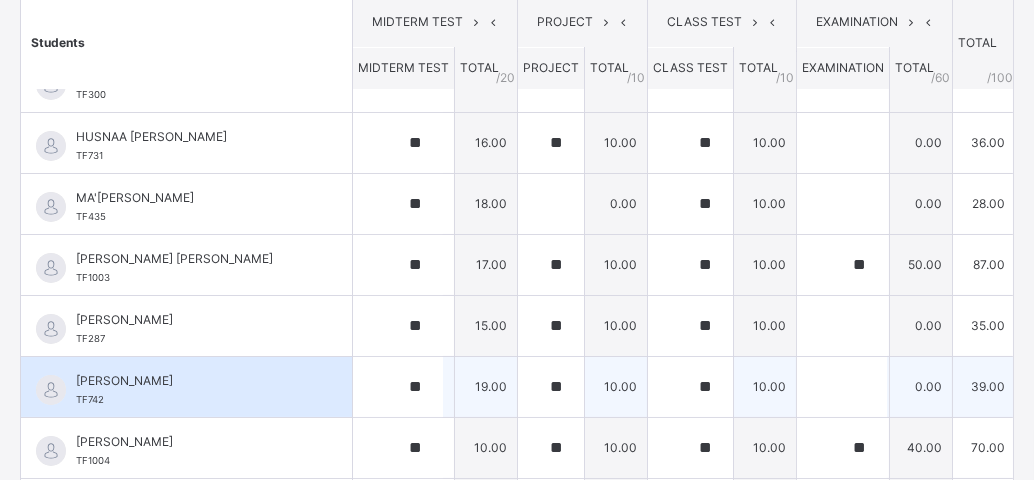 type on "**" 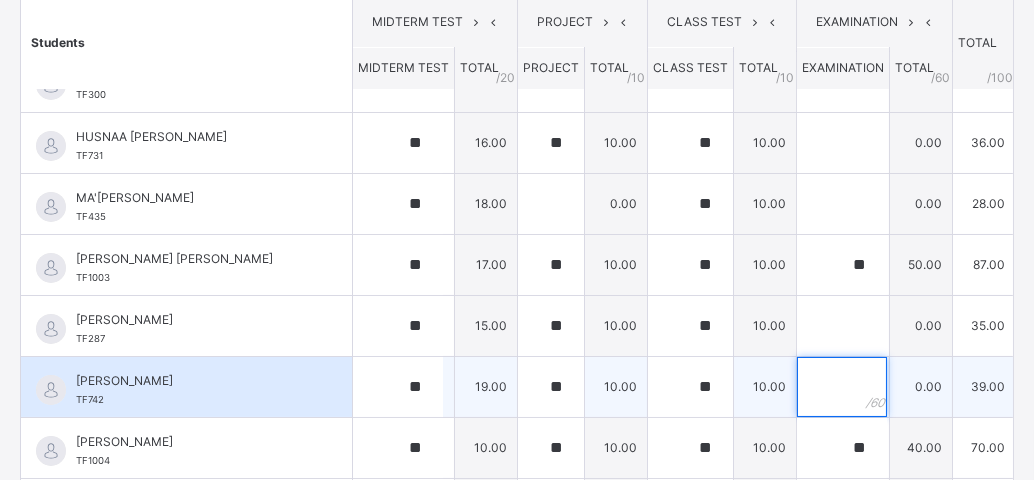 click at bounding box center [842, 387] 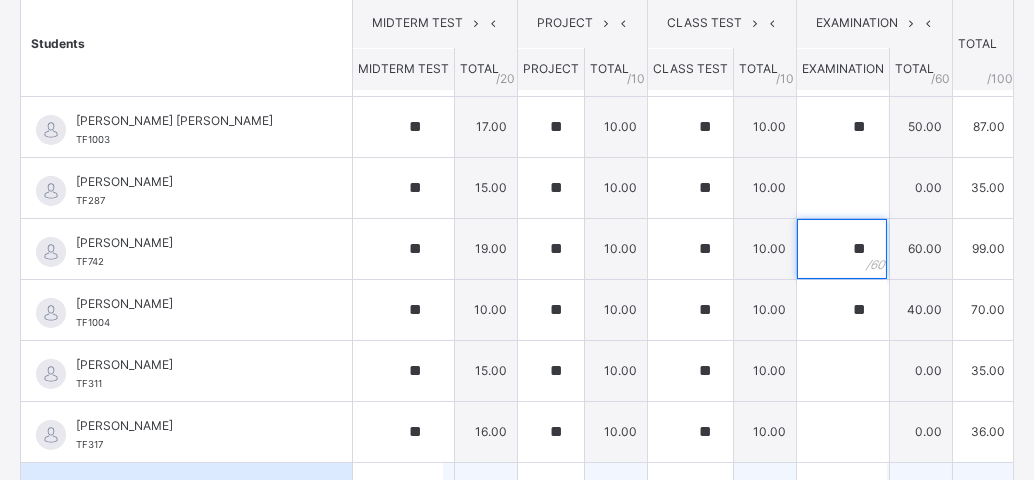 scroll, scrollTop: 503, scrollLeft: 0, axis: vertical 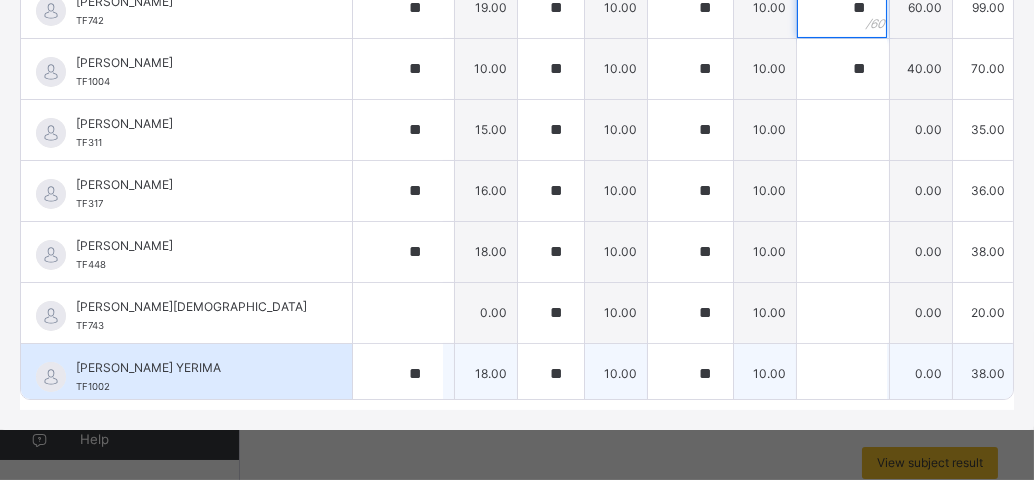 type on "**" 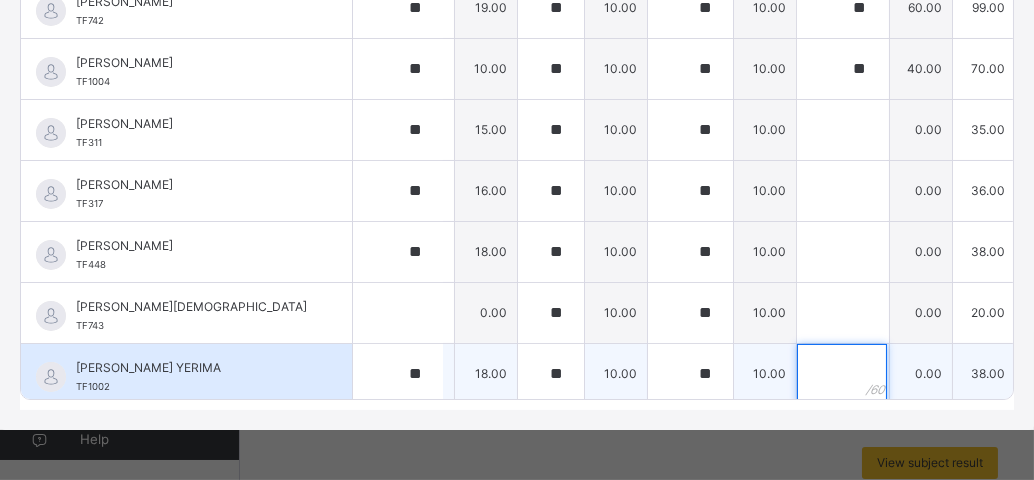 click at bounding box center (842, 374) 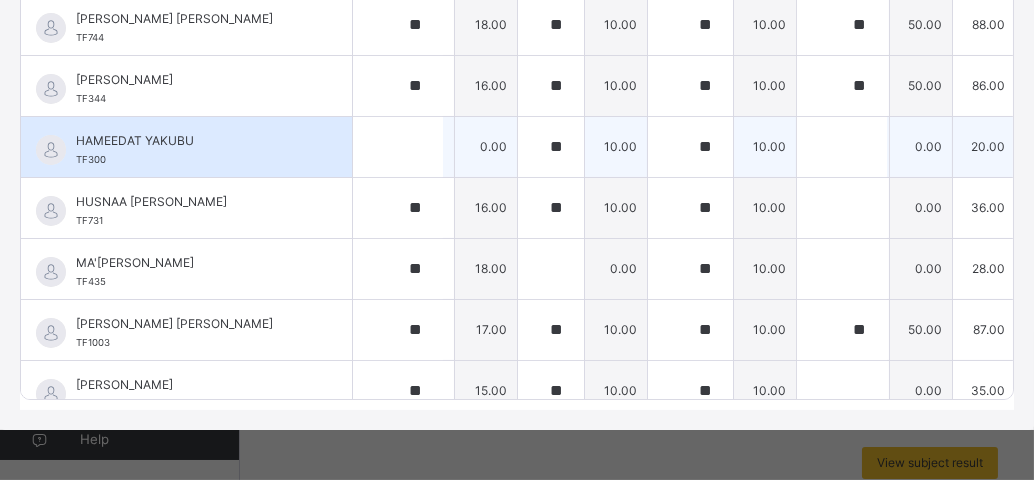 scroll, scrollTop: 0, scrollLeft: 0, axis: both 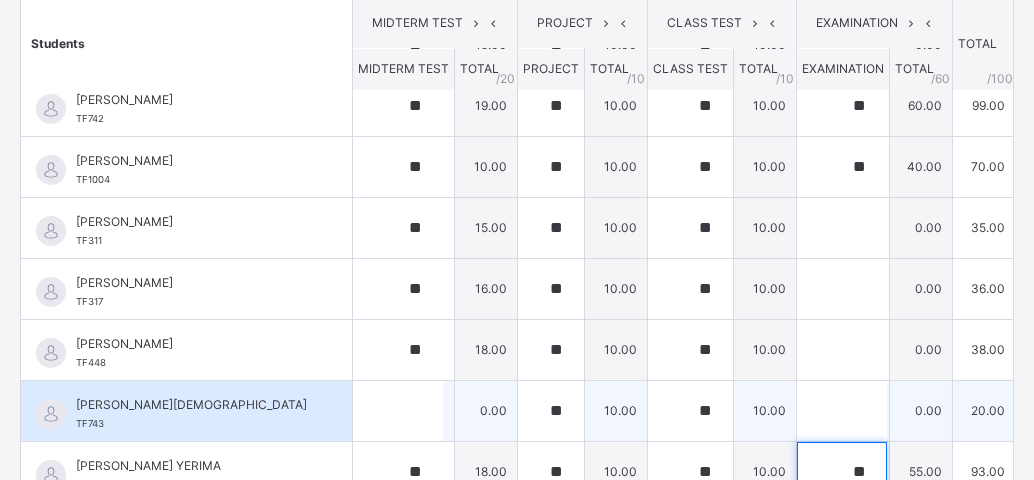 type on "**" 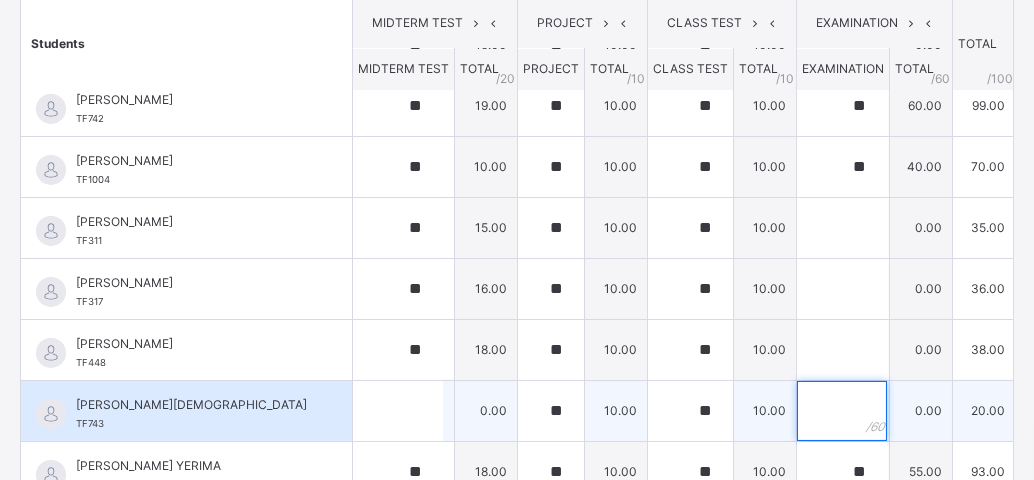 drag, startPoint x: 800, startPoint y: 394, endPoint x: 841, endPoint y: 386, distance: 41.773197 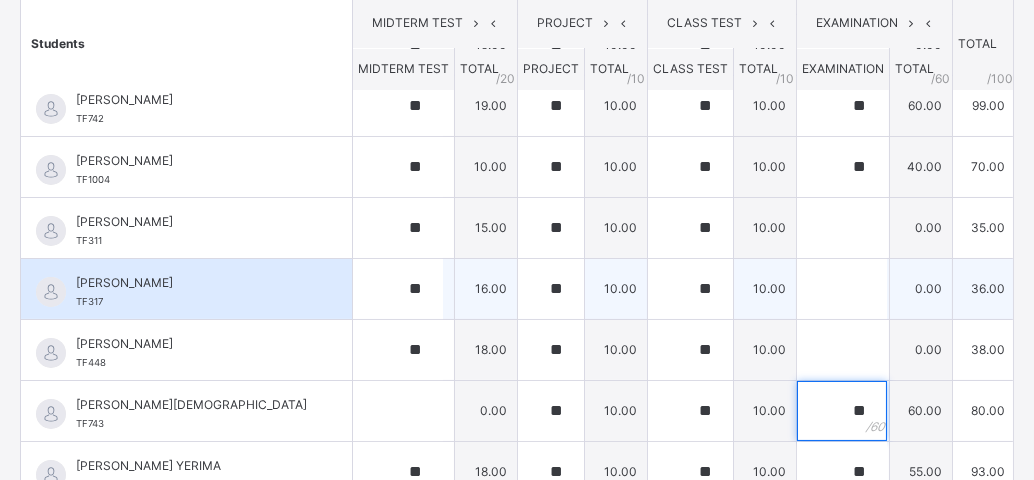 scroll, scrollTop: 446, scrollLeft: 0, axis: vertical 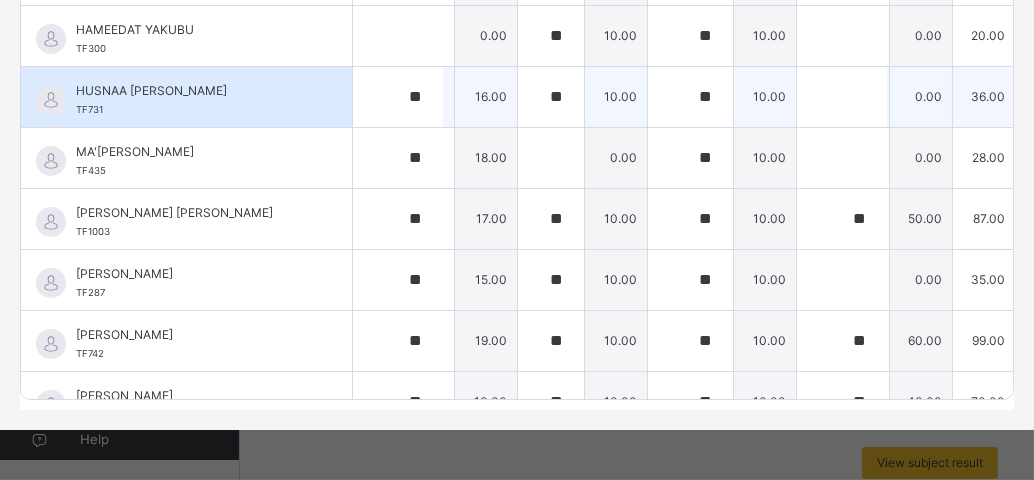 type on "**" 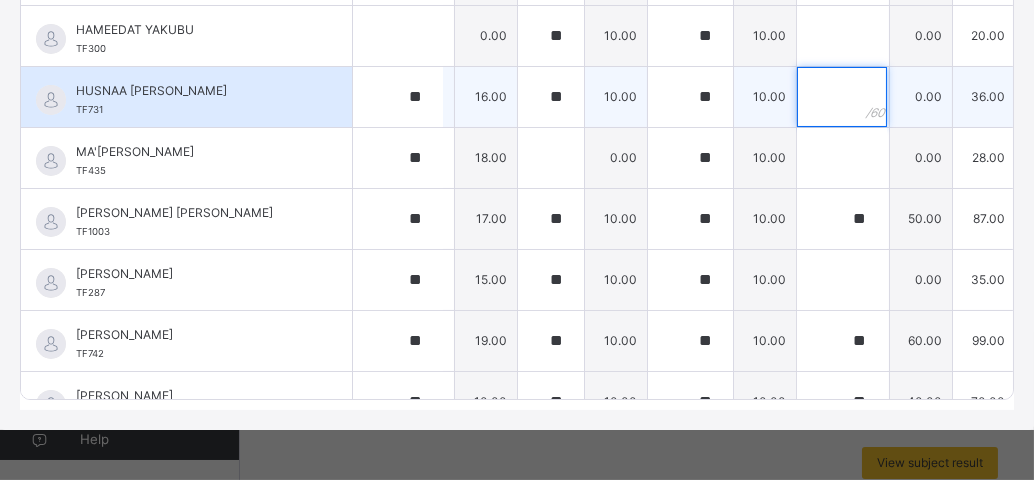 click at bounding box center (842, 97) 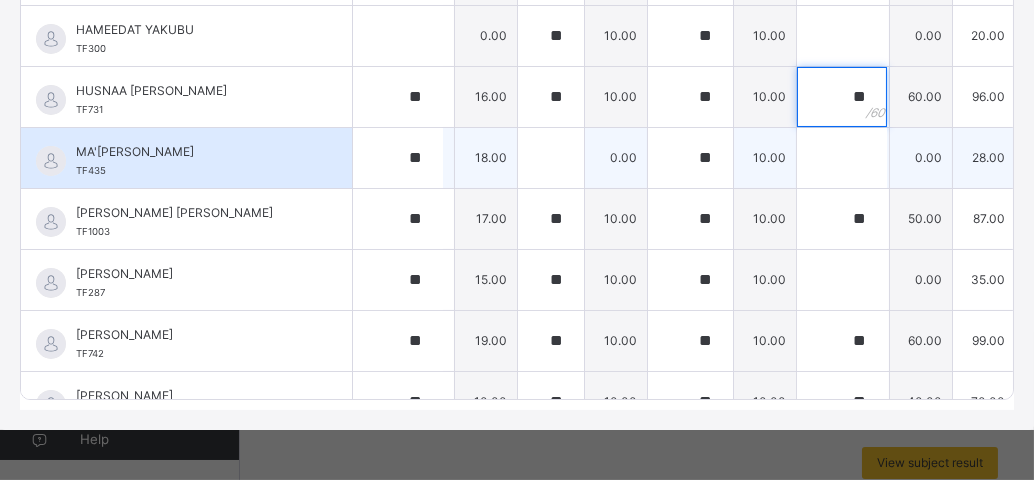 scroll, scrollTop: 0, scrollLeft: 0, axis: both 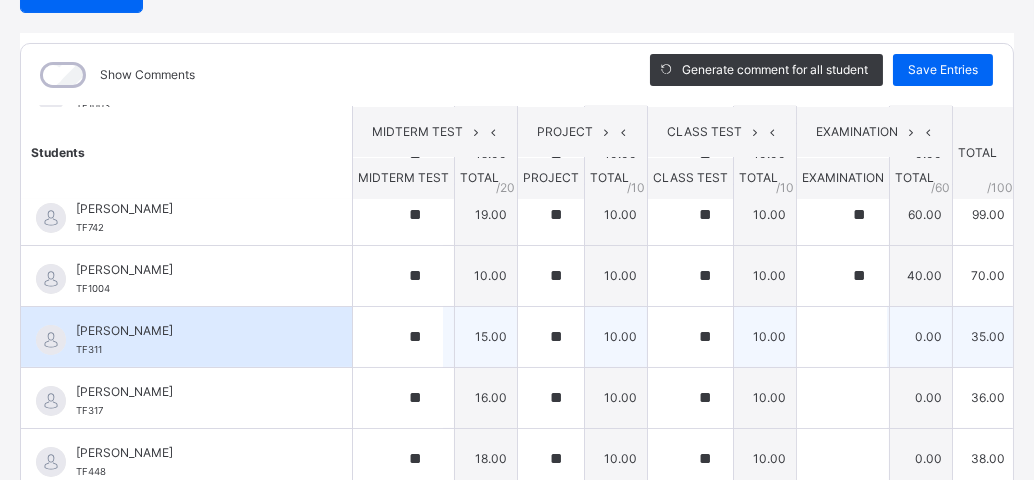 type on "**" 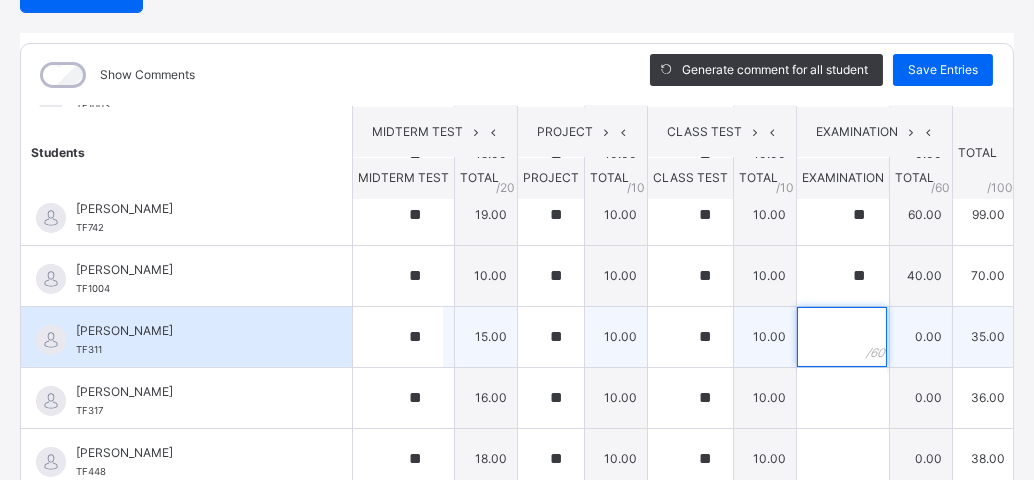 click at bounding box center (842, 337) 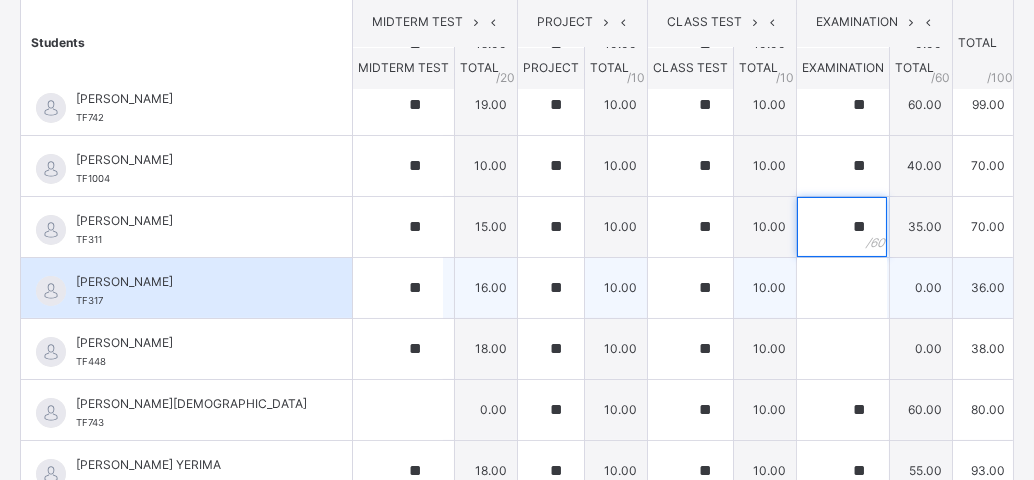 scroll, scrollTop: 446, scrollLeft: 0, axis: vertical 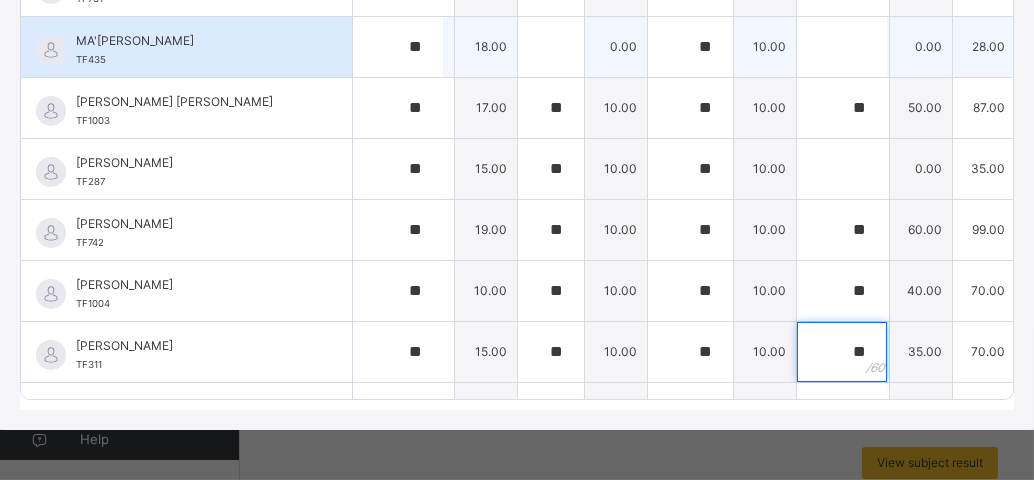 type on "**" 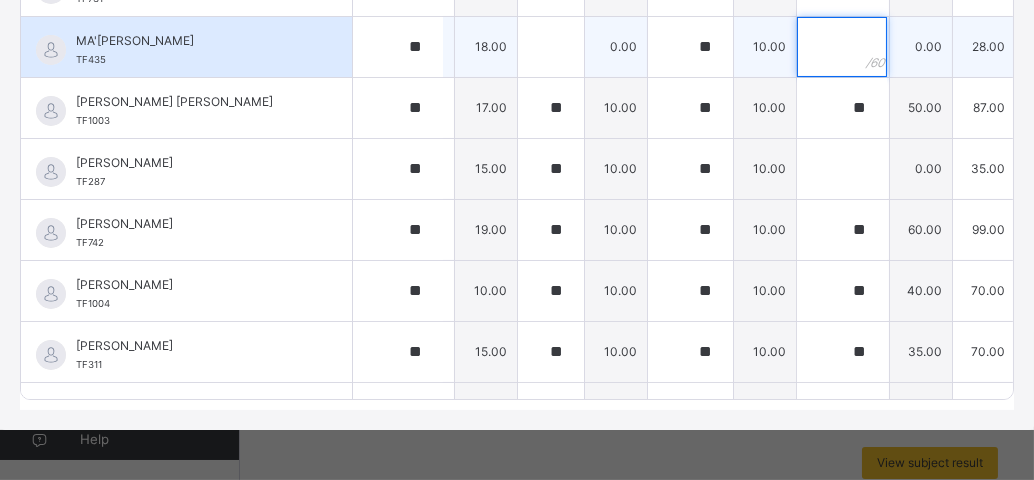 click at bounding box center [842, 47] 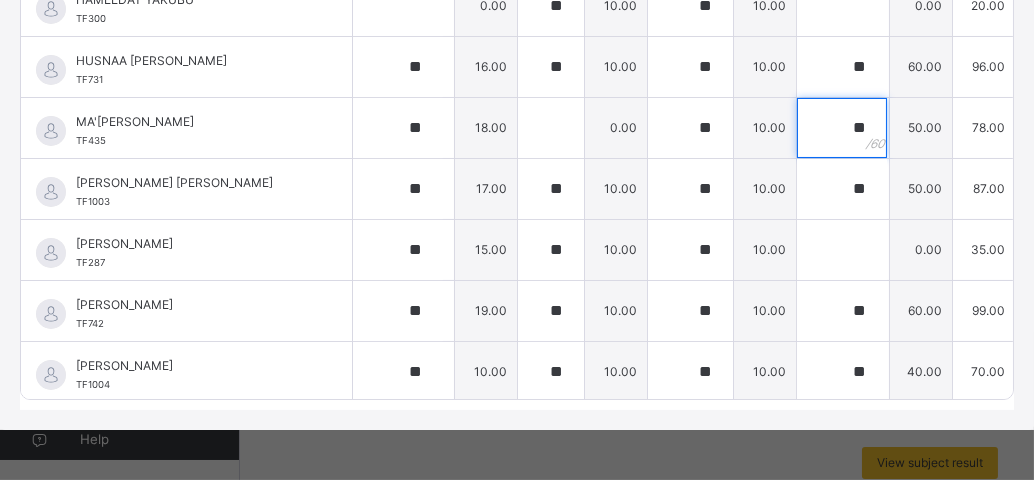 scroll, scrollTop: 0, scrollLeft: 0, axis: both 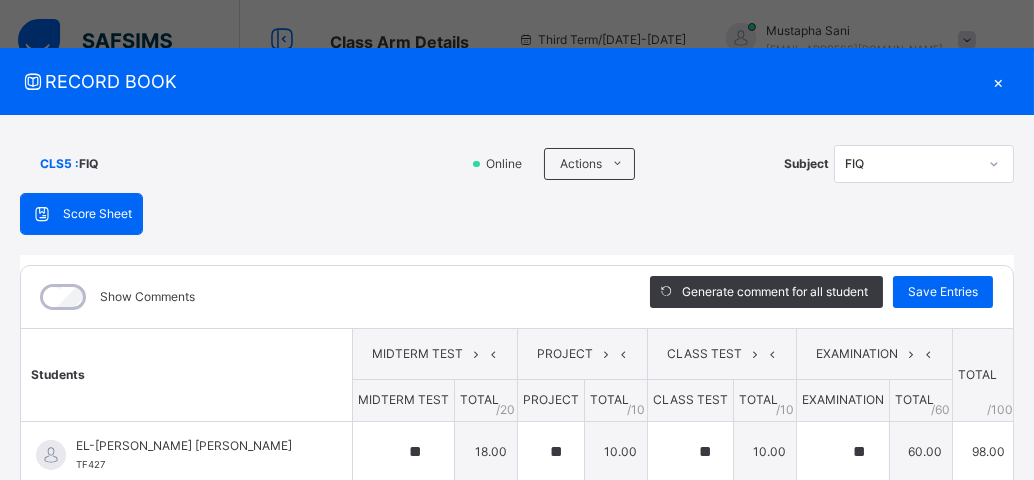 type on "**" 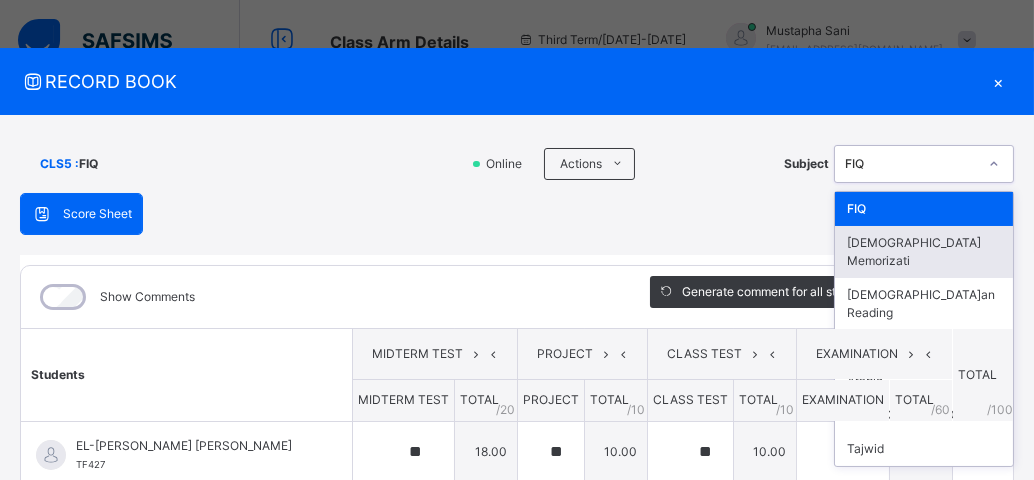 click on "[DEMOGRAPHIC_DATA] Memorizati" at bounding box center (924, 252) 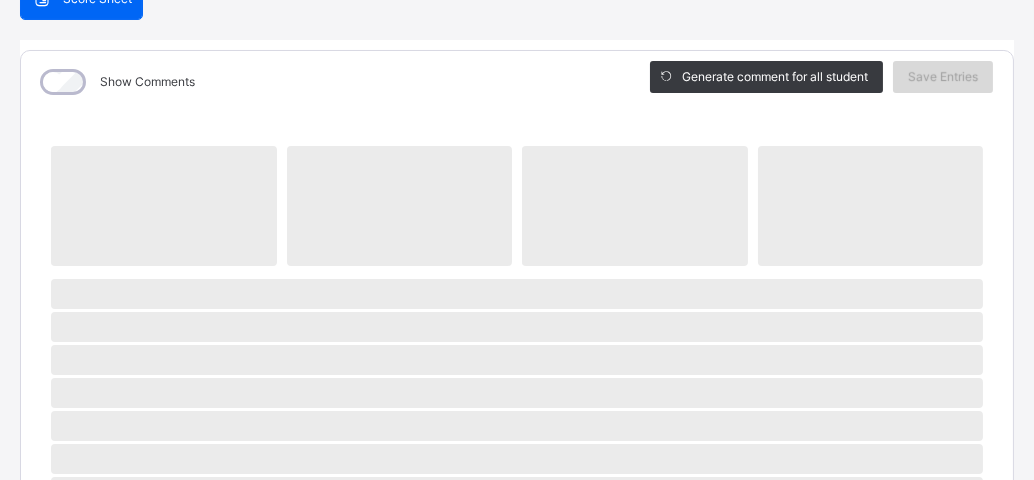 scroll, scrollTop: 224, scrollLeft: 0, axis: vertical 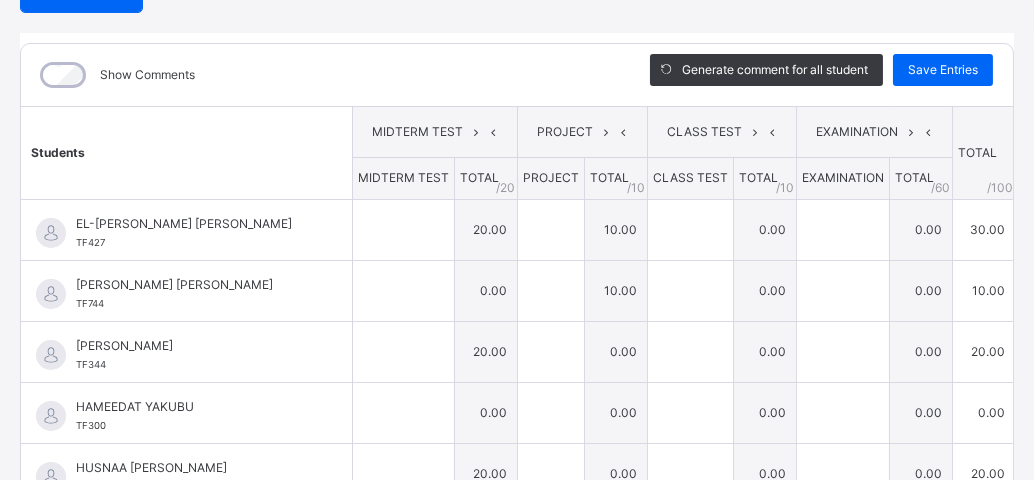 type on "**" 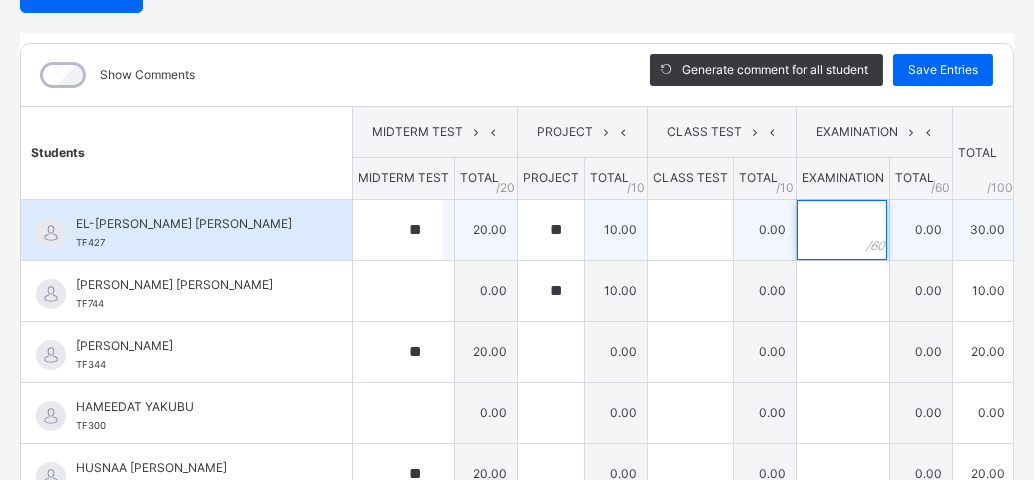 click at bounding box center [842, 230] 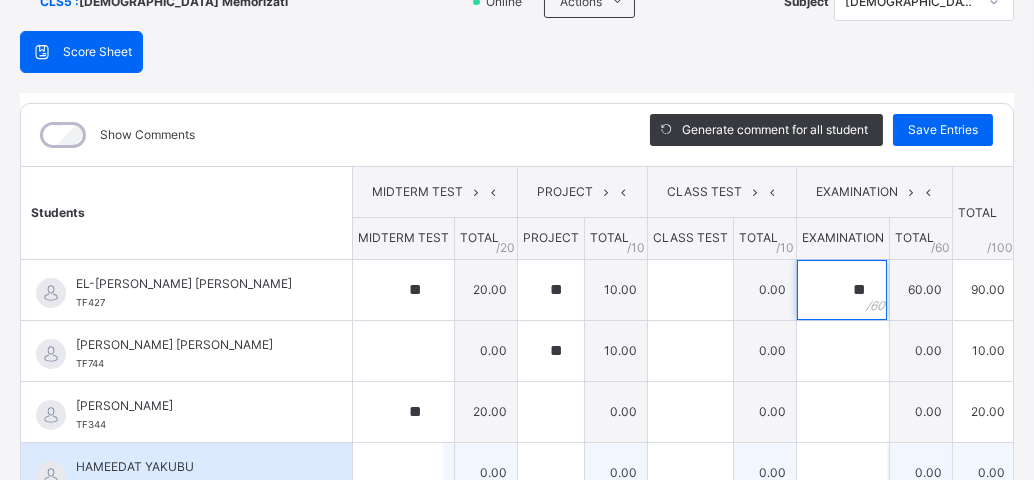 scroll, scrollTop: 222, scrollLeft: 0, axis: vertical 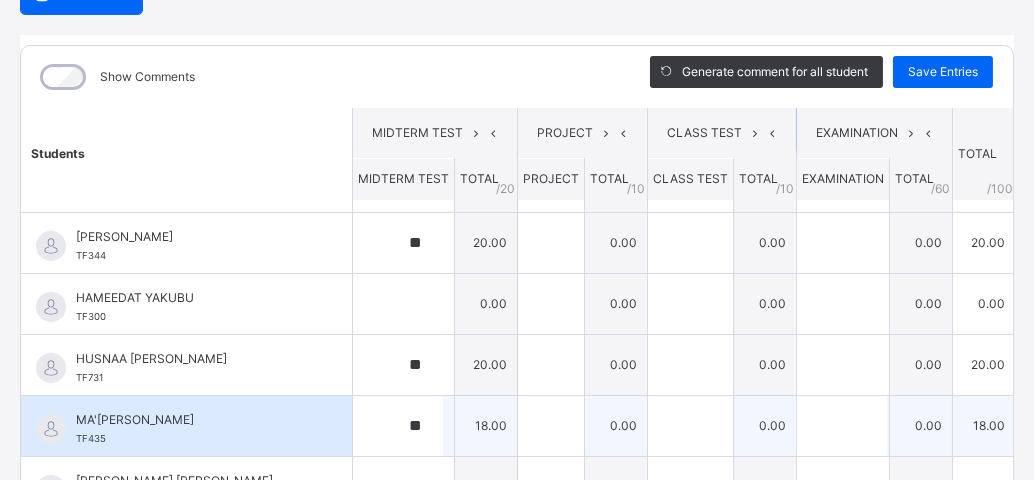 type on "**" 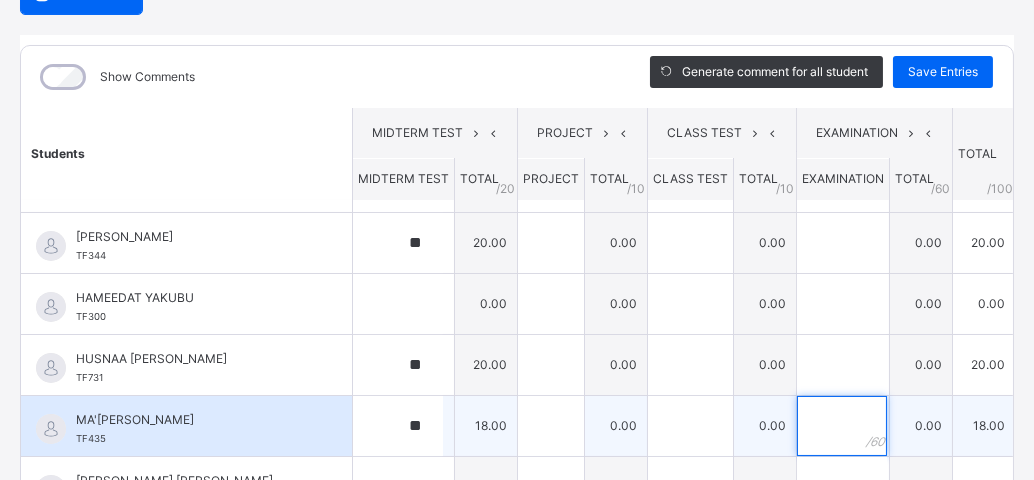 click at bounding box center (843, 426) 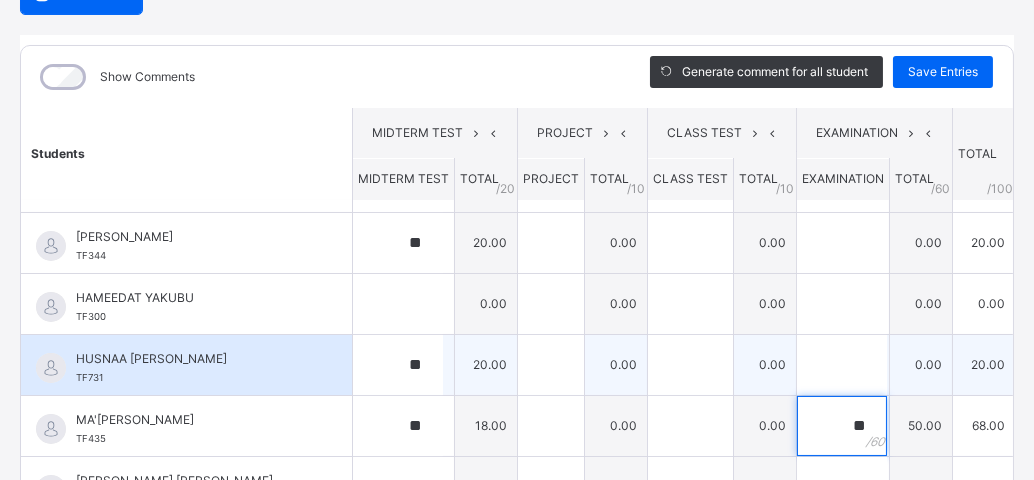 type on "**" 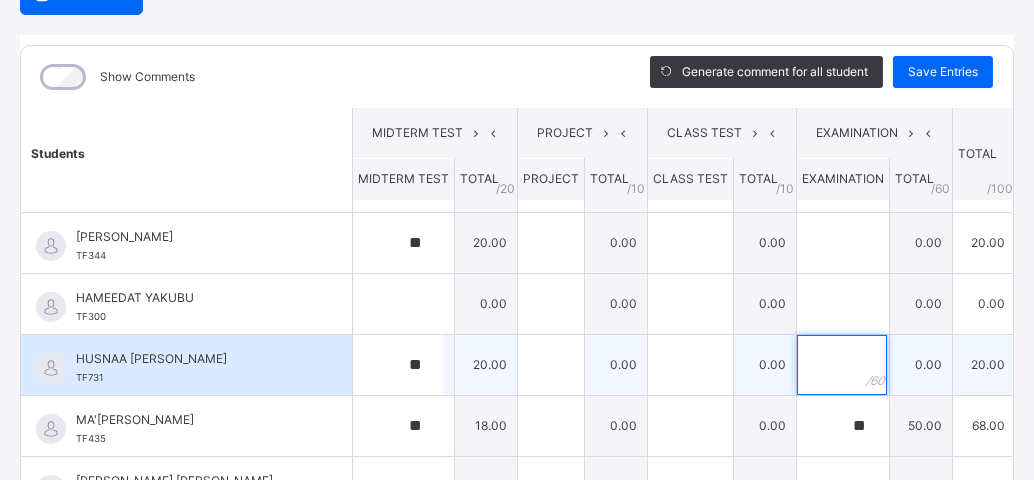 click at bounding box center [842, 365] 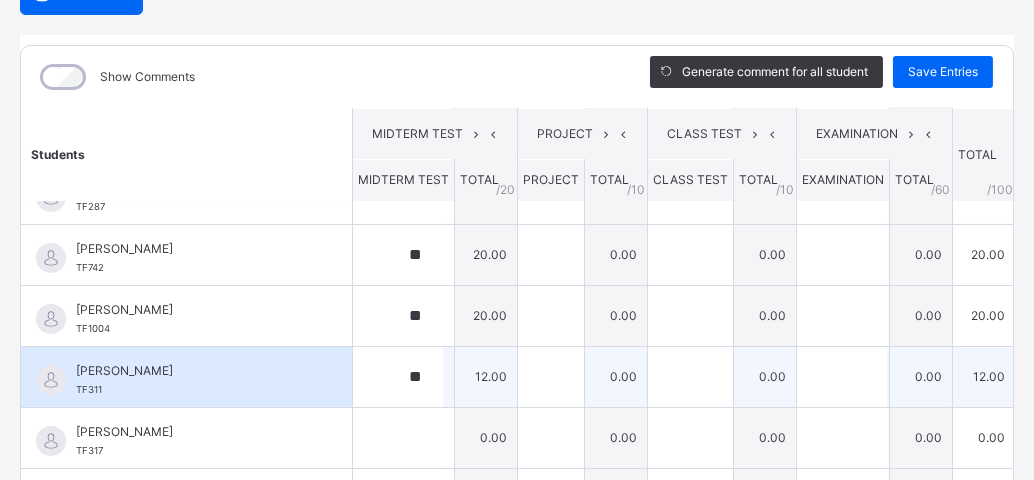 scroll, scrollTop: 503, scrollLeft: 0, axis: vertical 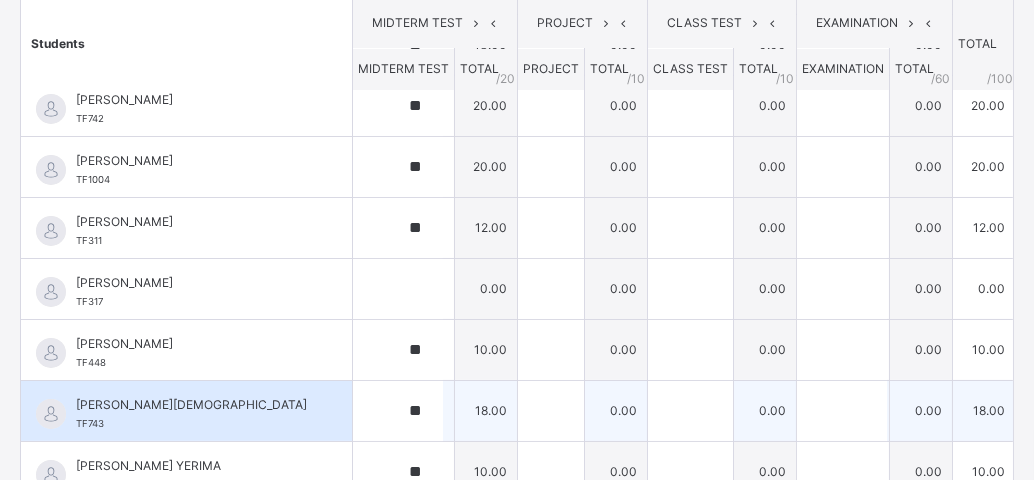 type on "**" 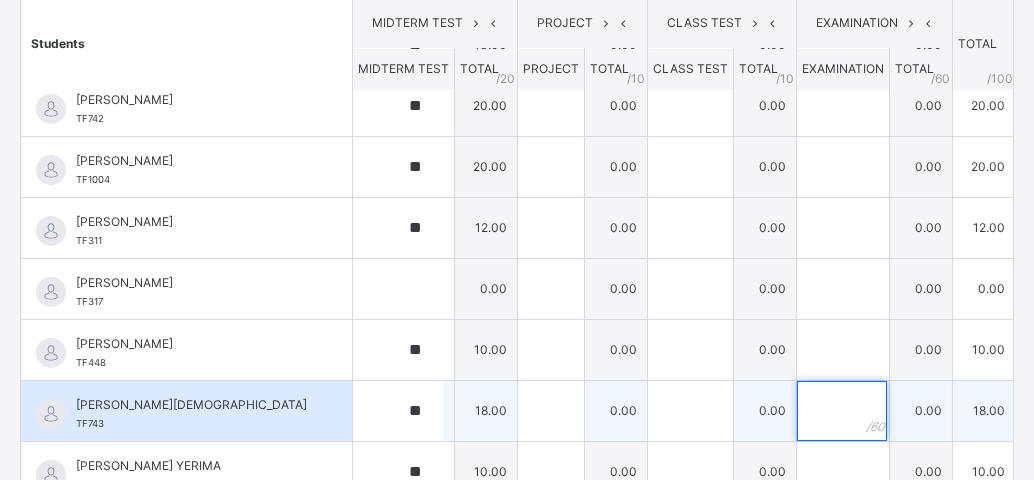 click at bounding box center (842, 411) 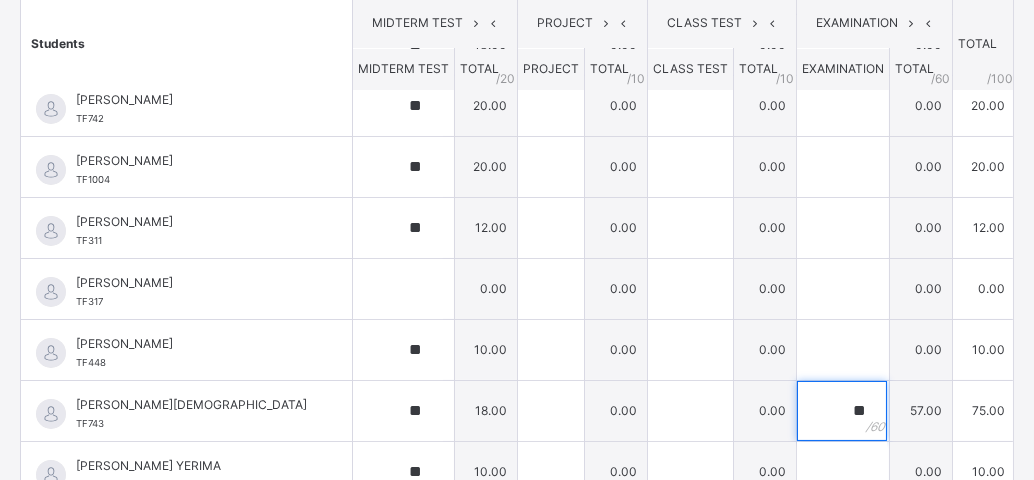 scroll, scrollTop: 59, scrollLeft: 0, axis: vertical 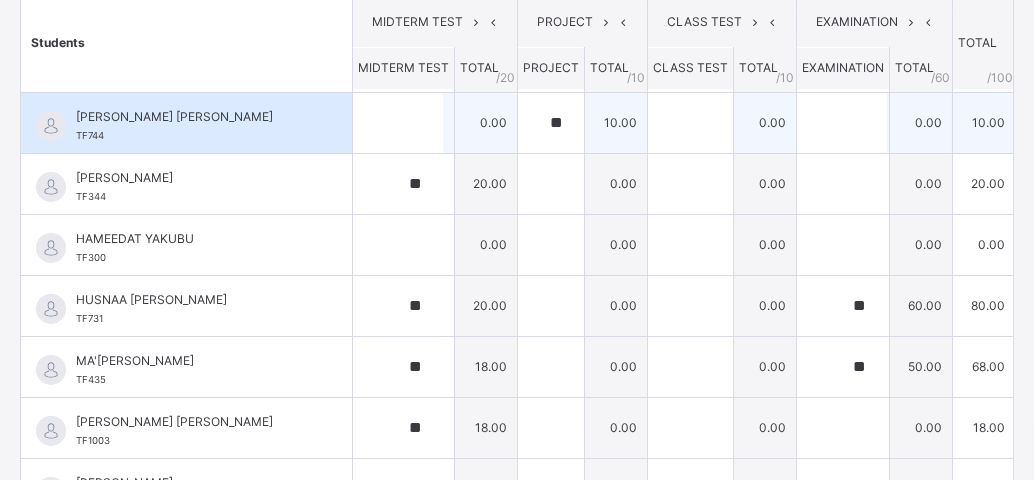 type on "**" 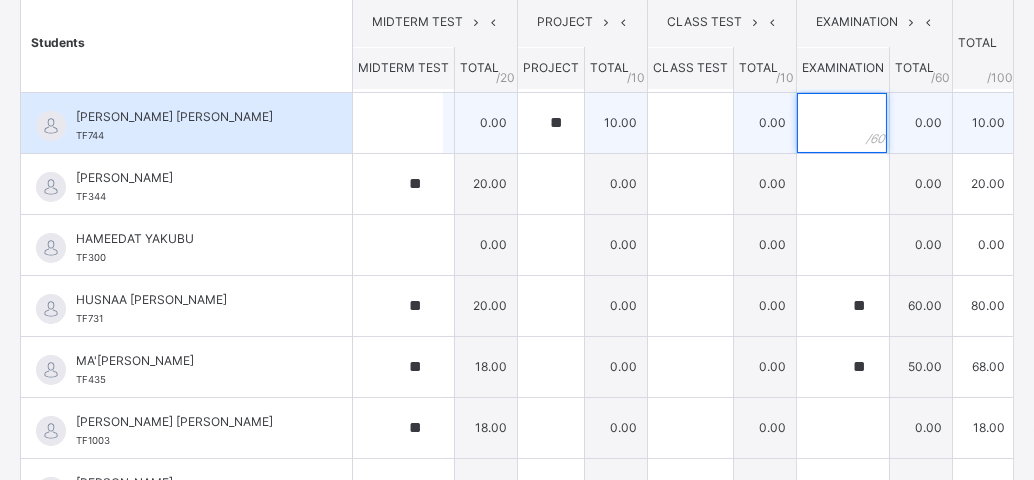click at bounding box center [842, 123] 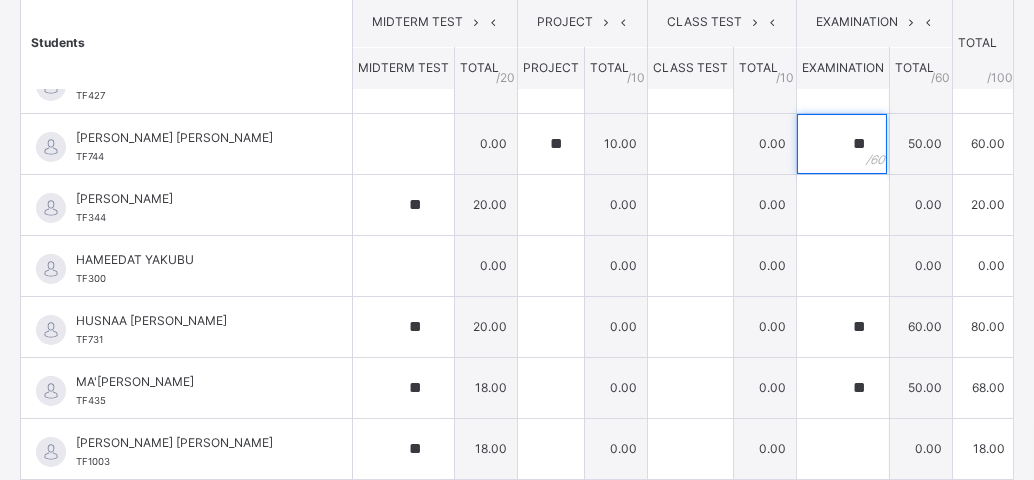 scroll, scrollTop: 0, scrollLeft: 0, axis: both 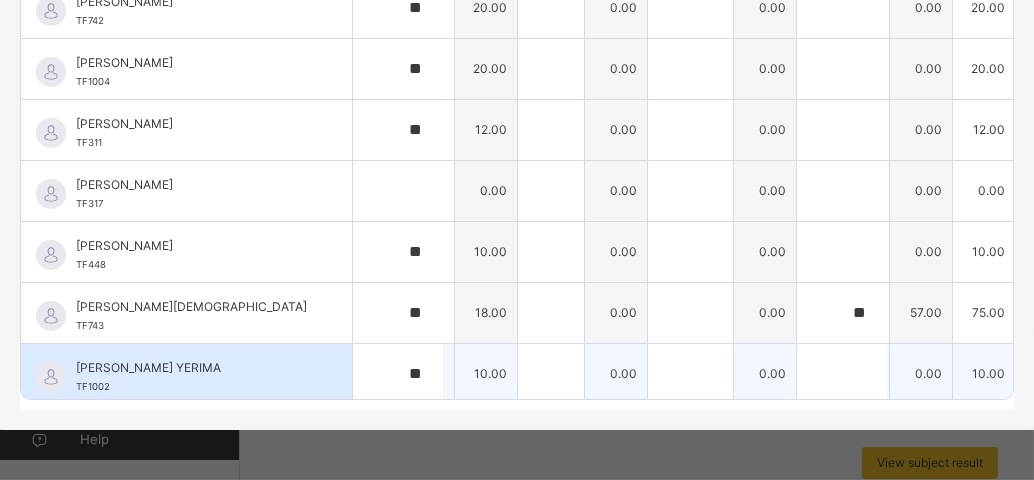 type on "**" 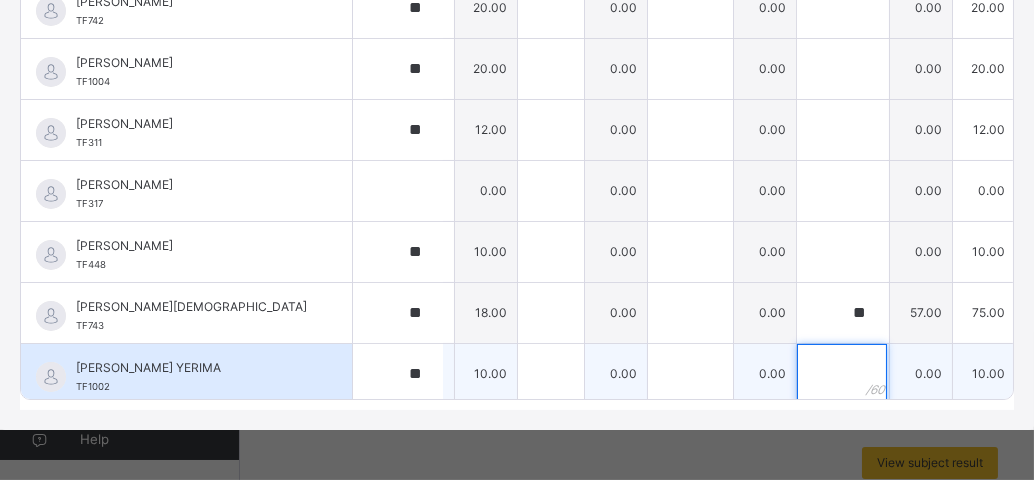 click at bounding box center [842, 374] 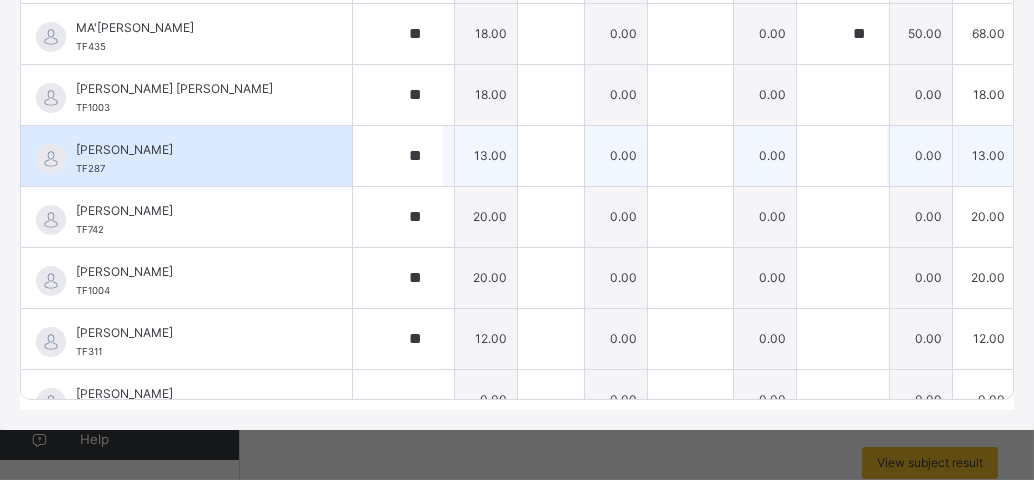 scroll, scrollTop: 281, scrollLeft: 0, axis: vertical 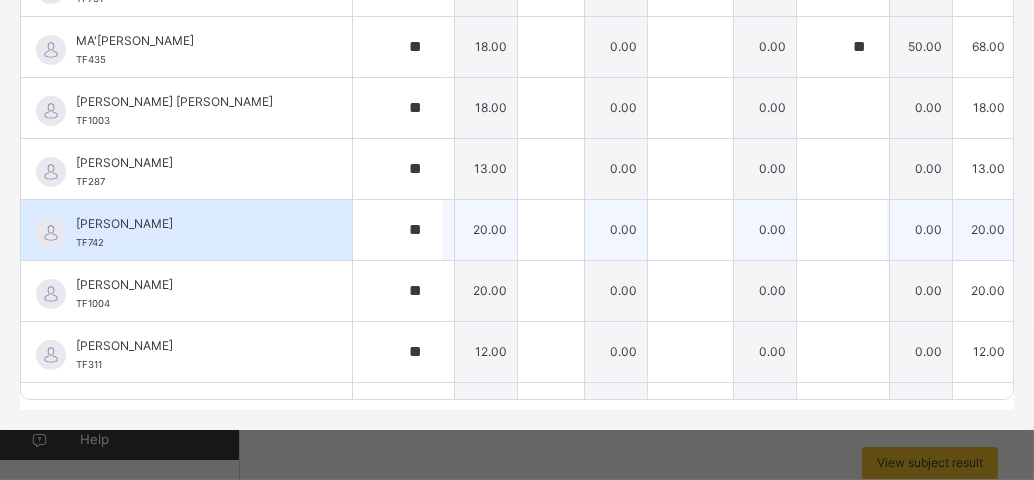 type on "**" 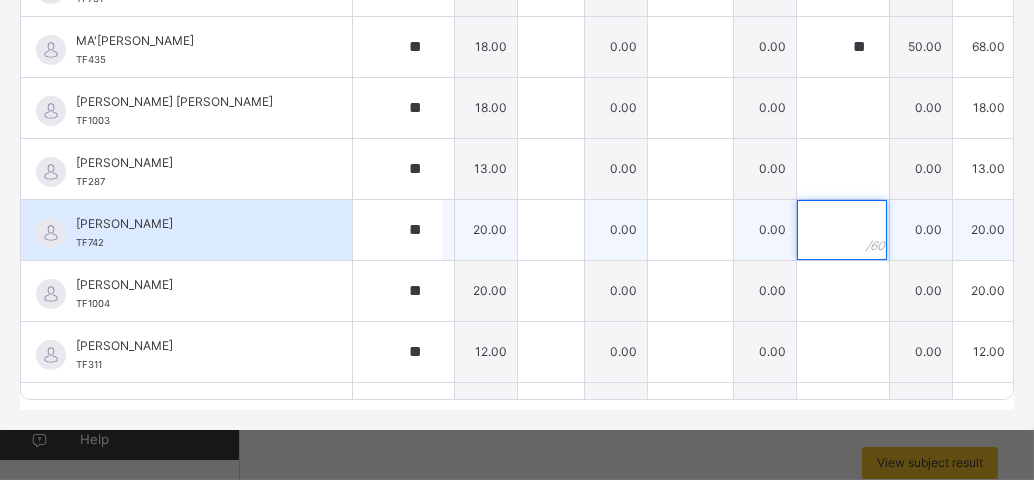 click at bounding box center (842, 230) 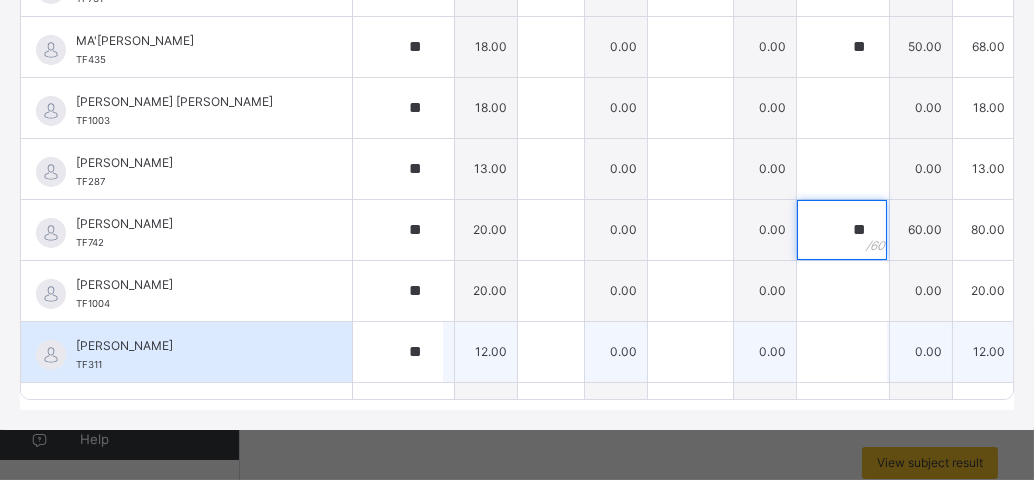 type on "**" 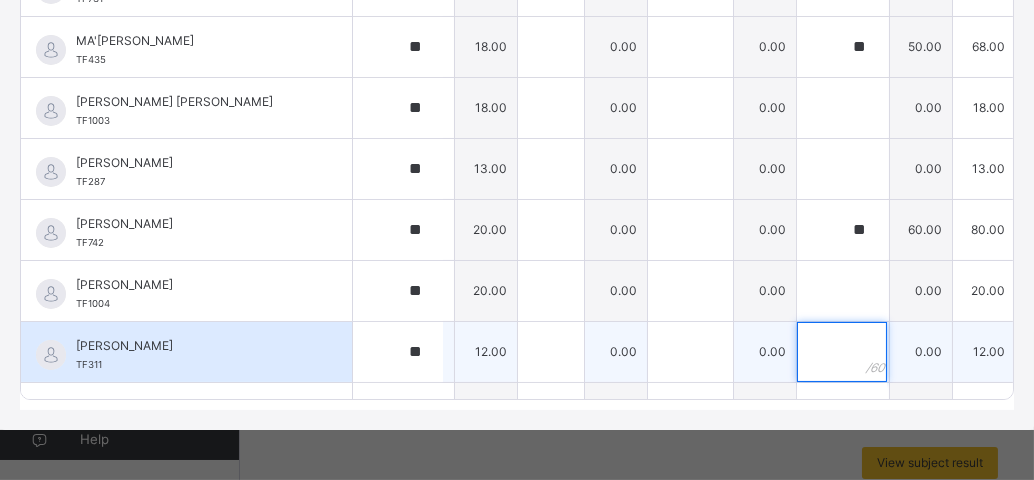 click at bounding box center (842, 352) 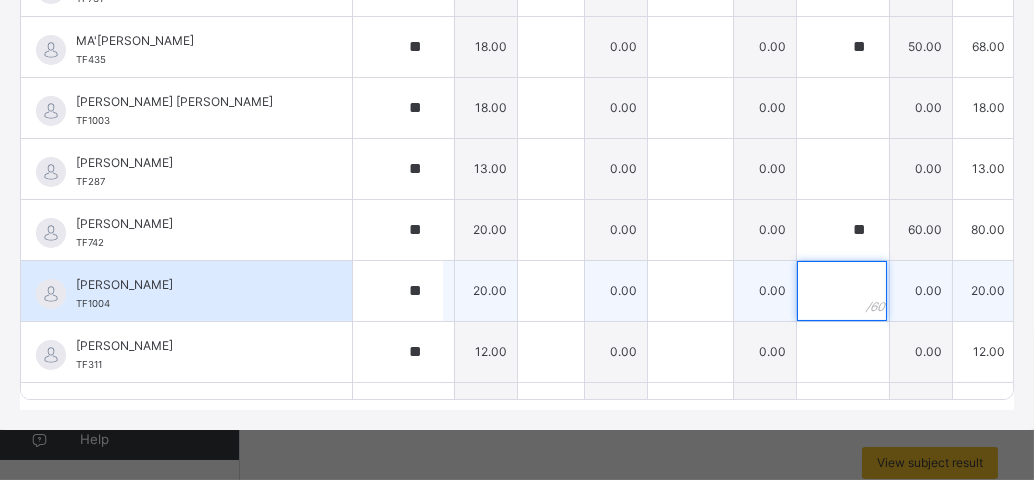 click at bounding box center [842, 291] 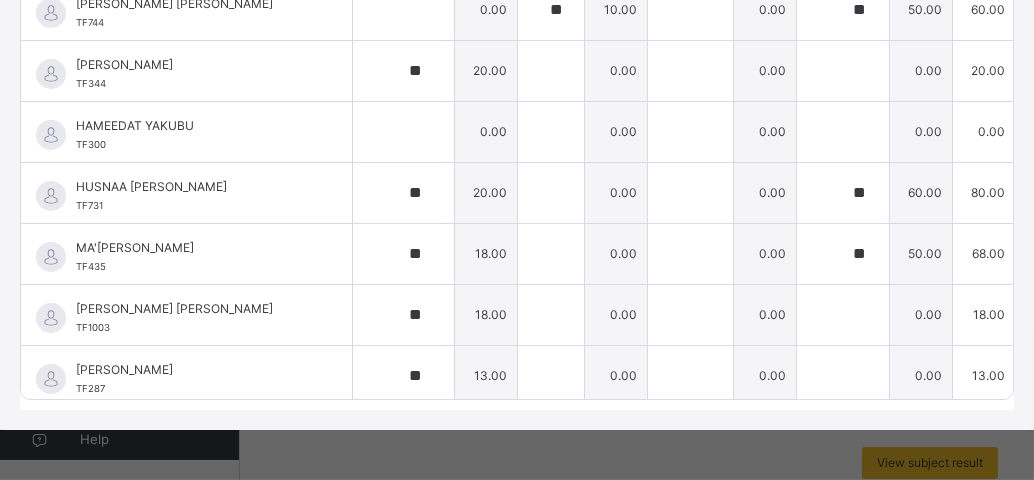scroll, scrollTop: 0, scrollLeft: 0, axis: both 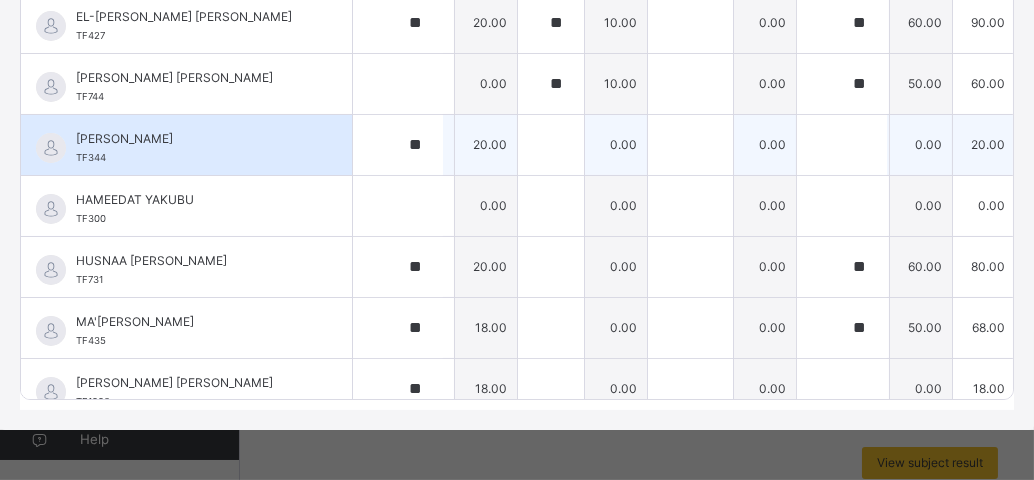 type on "**" 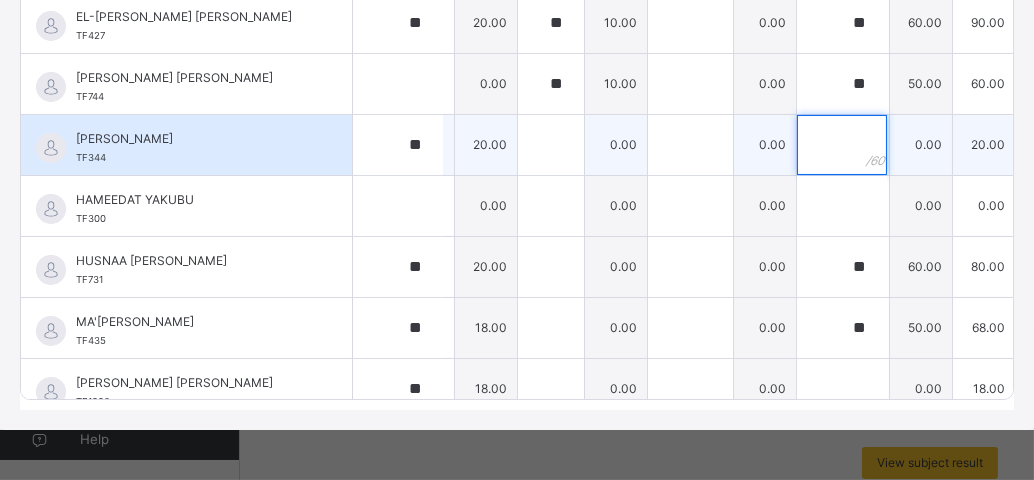 click at bounding box center (842, 145) 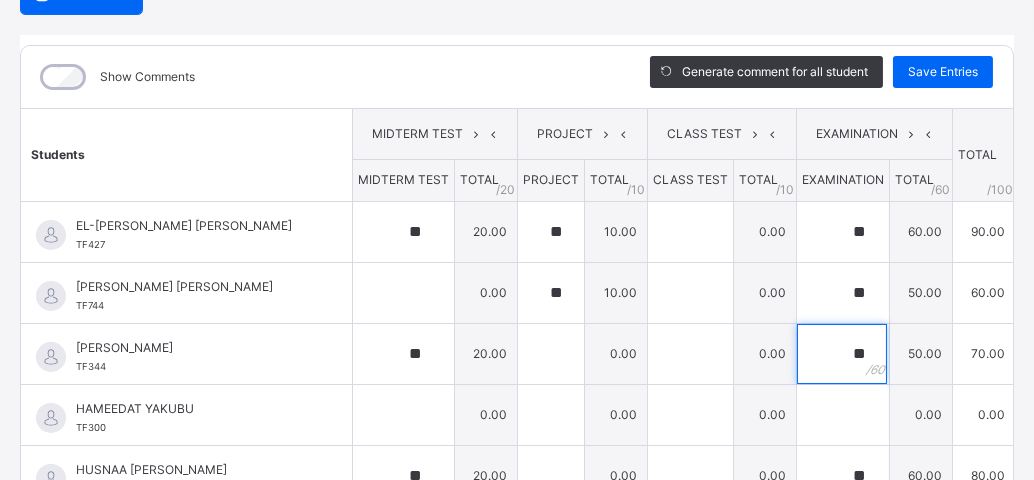 scroll, scrollTop: 444, scrollLeft: 0, axis: vertical 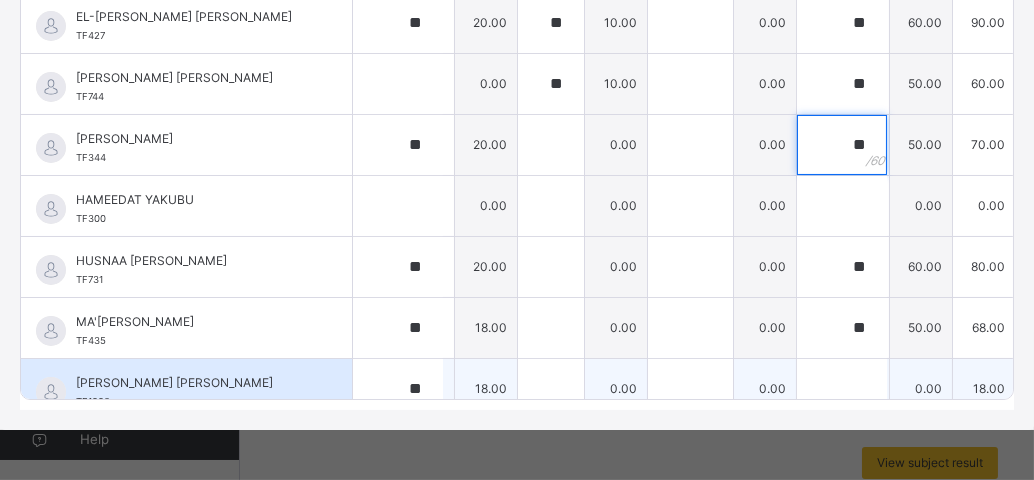 type on "**" 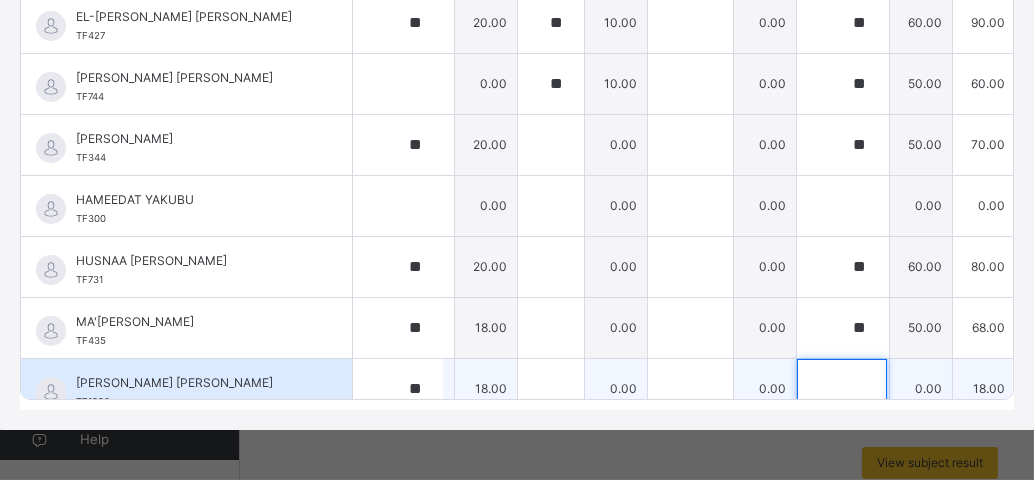click at bounding box center (842, 389) 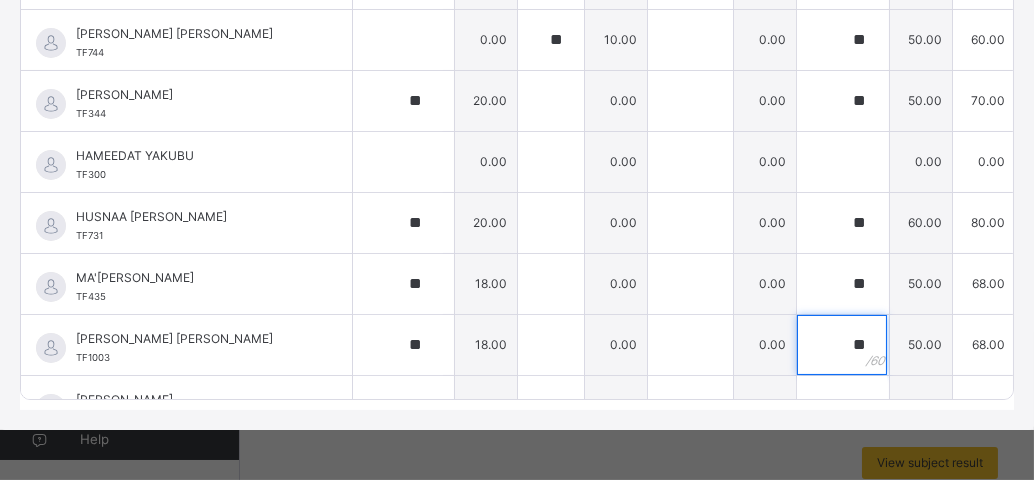 scroll, scrollTop: 0, scrollLeft: 0, axis: both 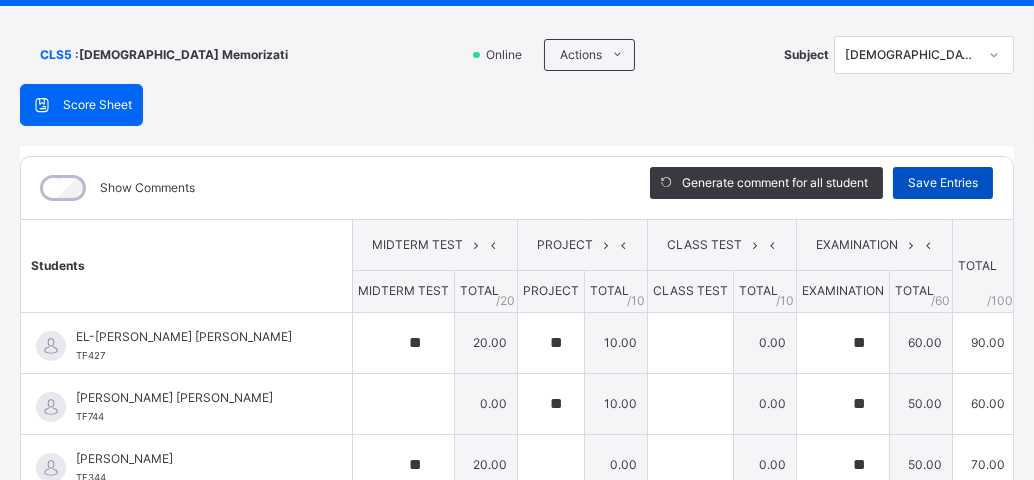 type 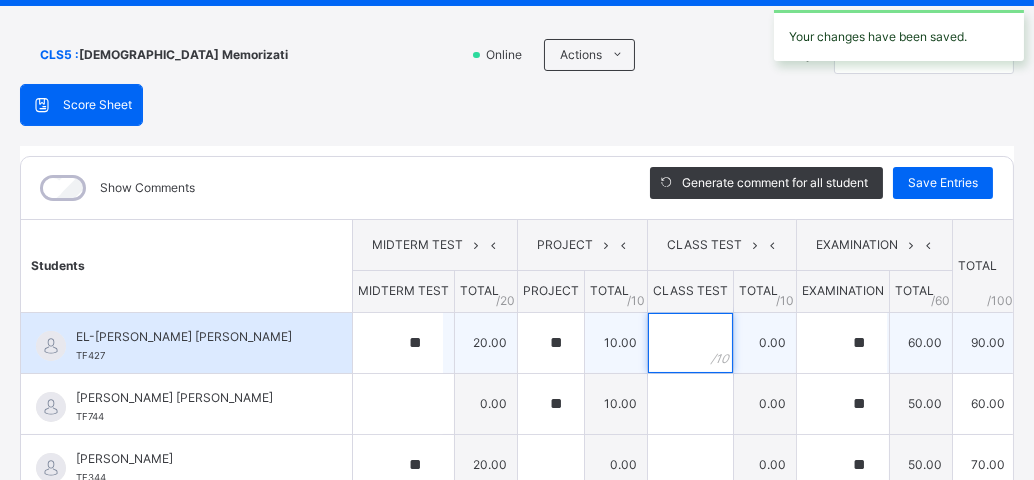 click at bounding box center [690, 343] 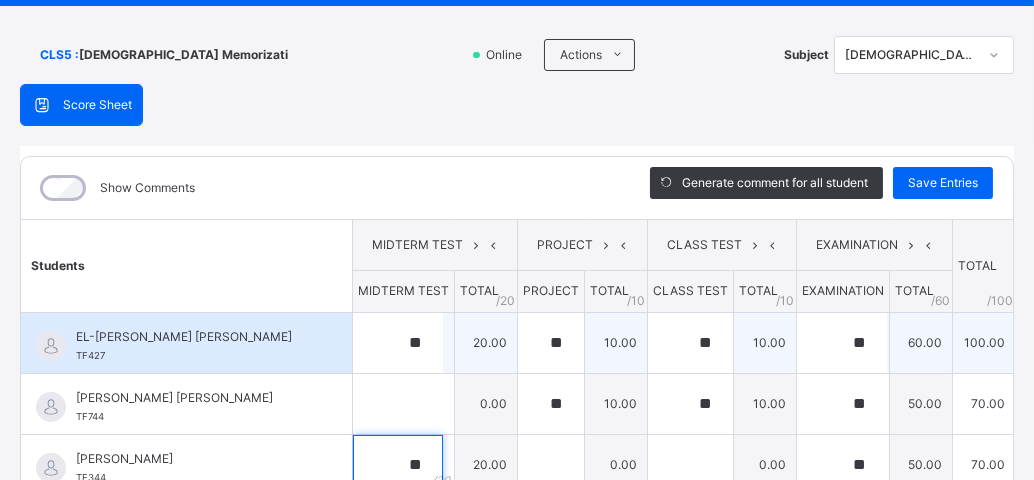 scroll, scrollTop: 140, scrollLeft: 0, axis: vertical 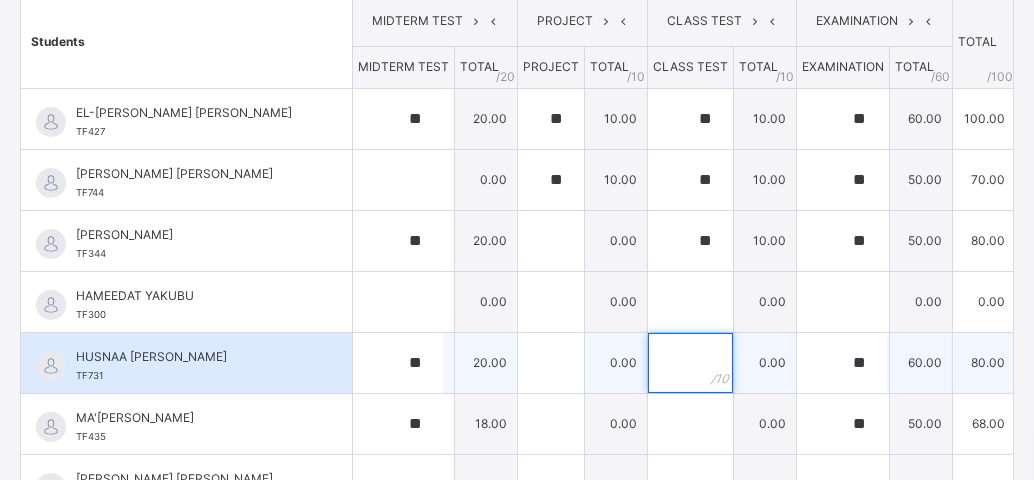 click at bounding box center [690, 363] 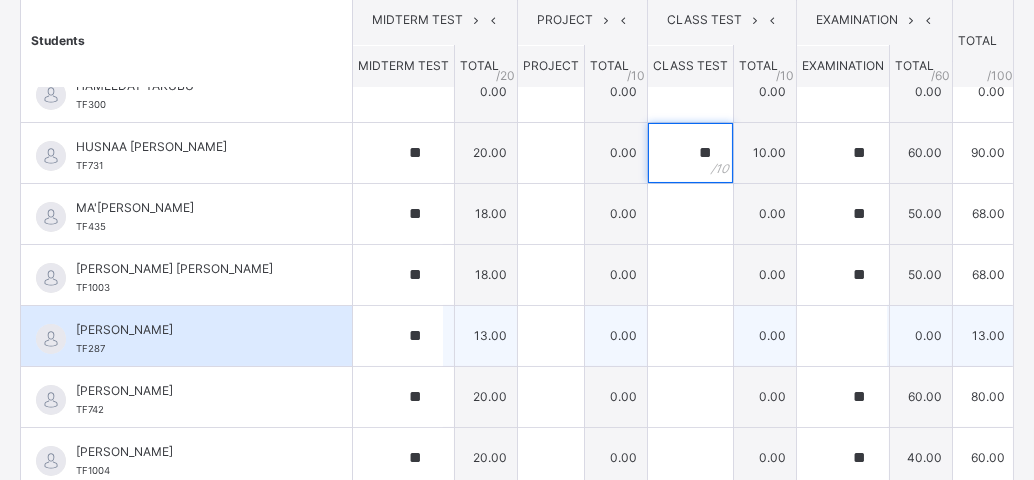 scroll, scrollTop: 222, scrollLeft: 0, axis: vertical 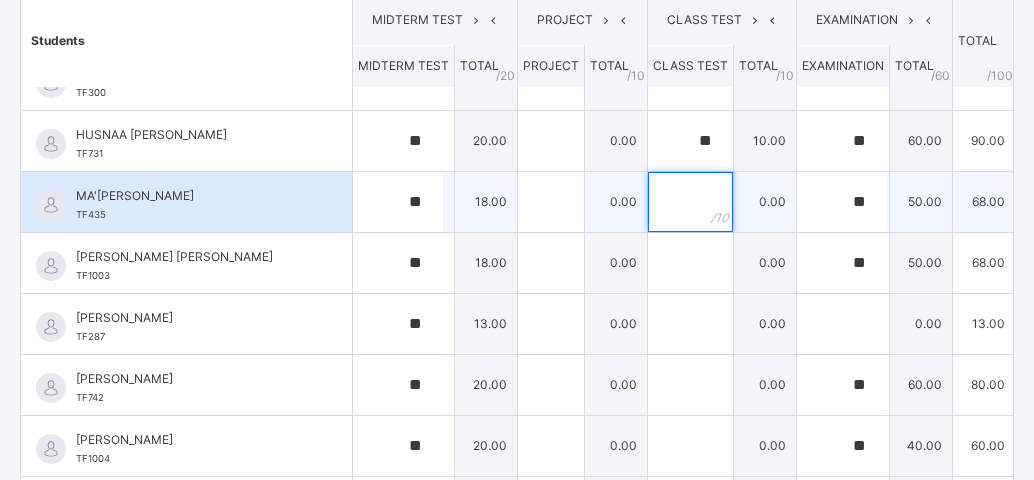 click at bounding box center (690, 202) 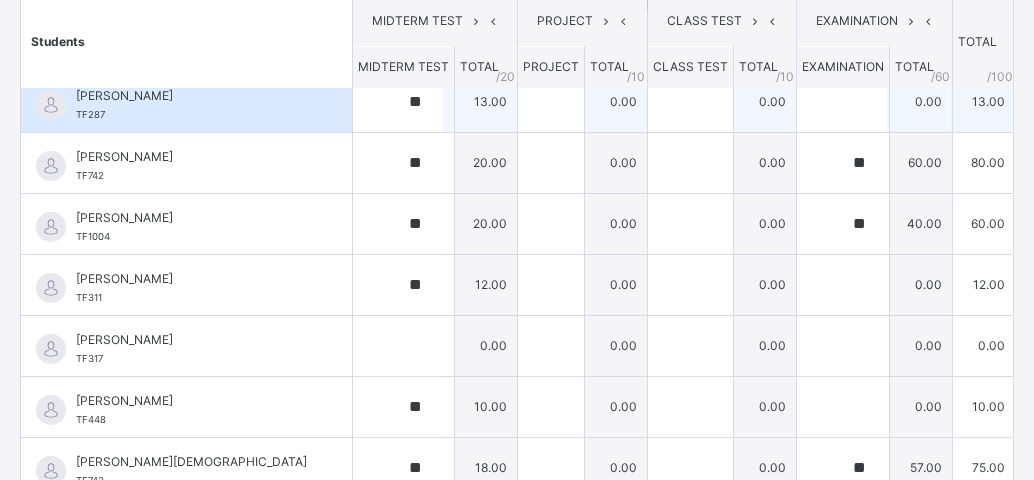 scroll, scrollTop: 333, scrollLeft: 0, axis: vertical 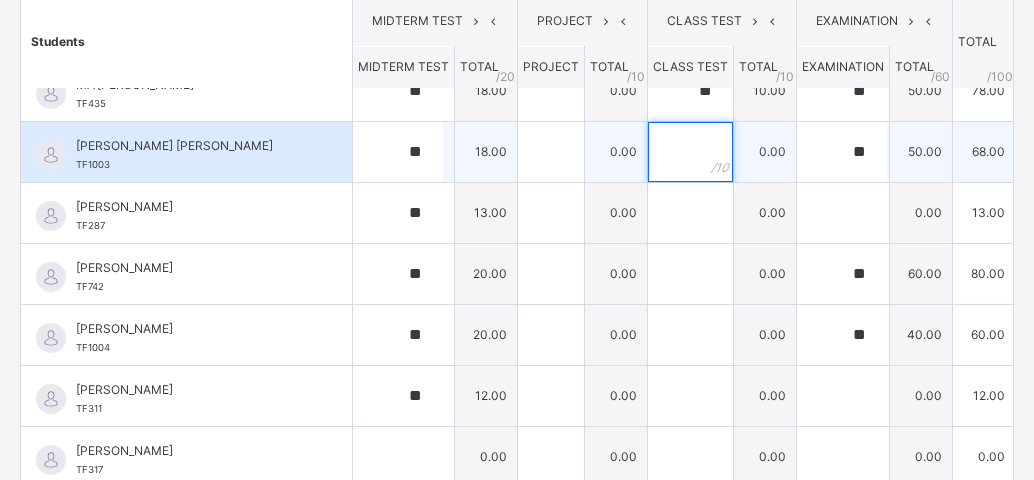 click at bounding box center [690, 152] 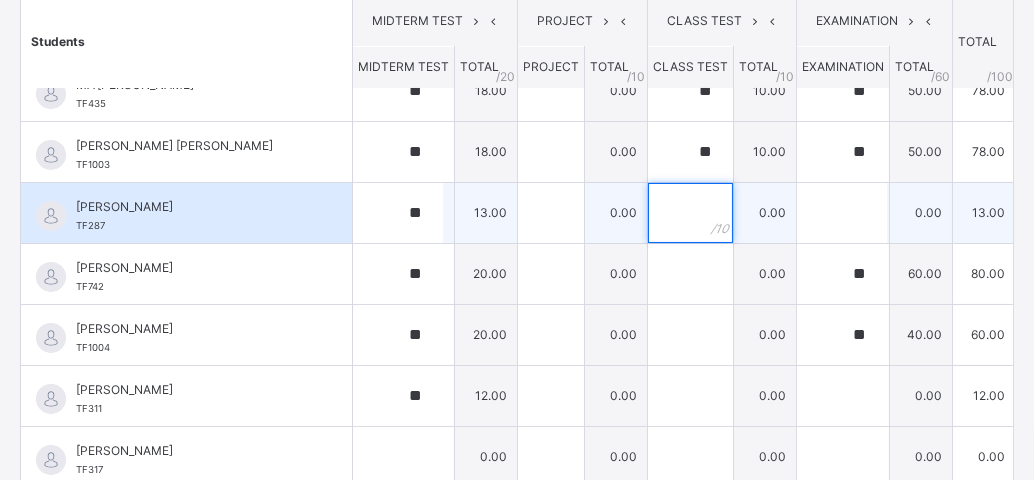 click at bounding box center [690, 213] 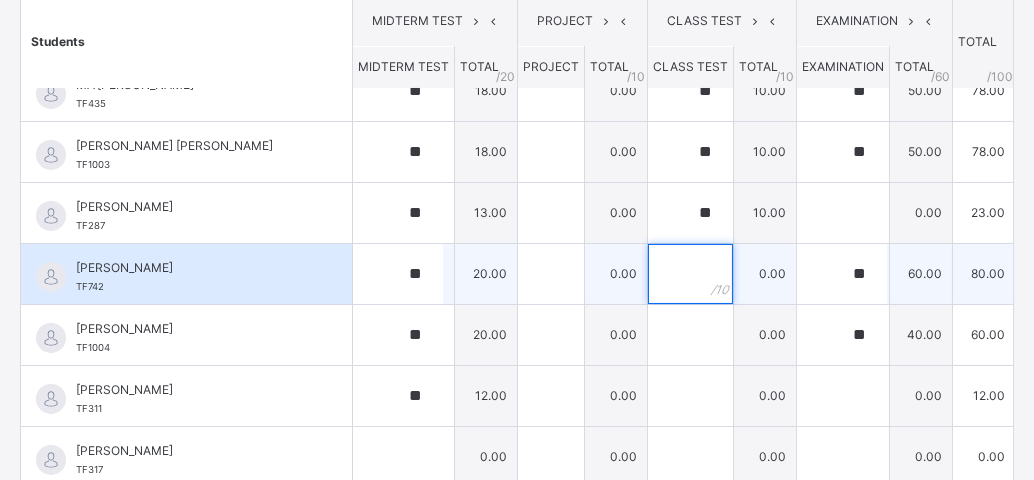 click at bounding box center [690, 274] 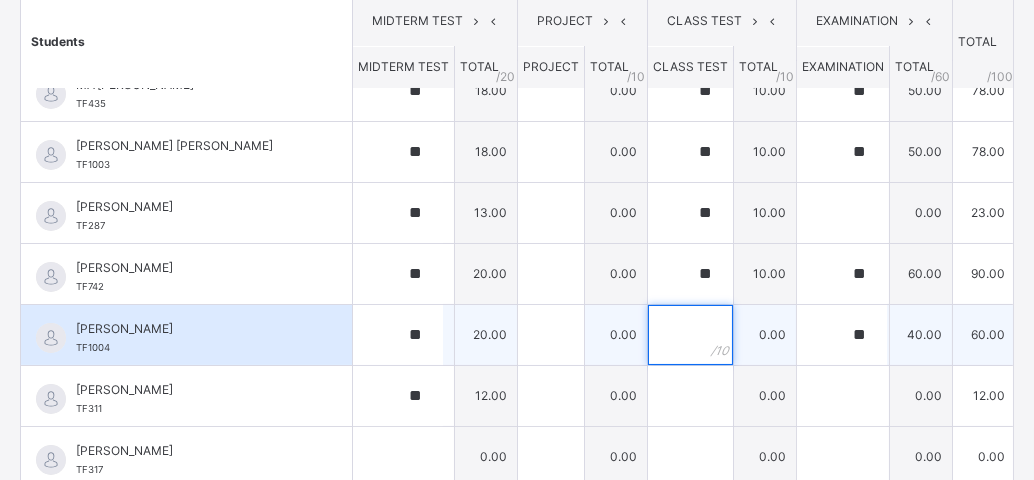 click at bounding box center [690, 335] 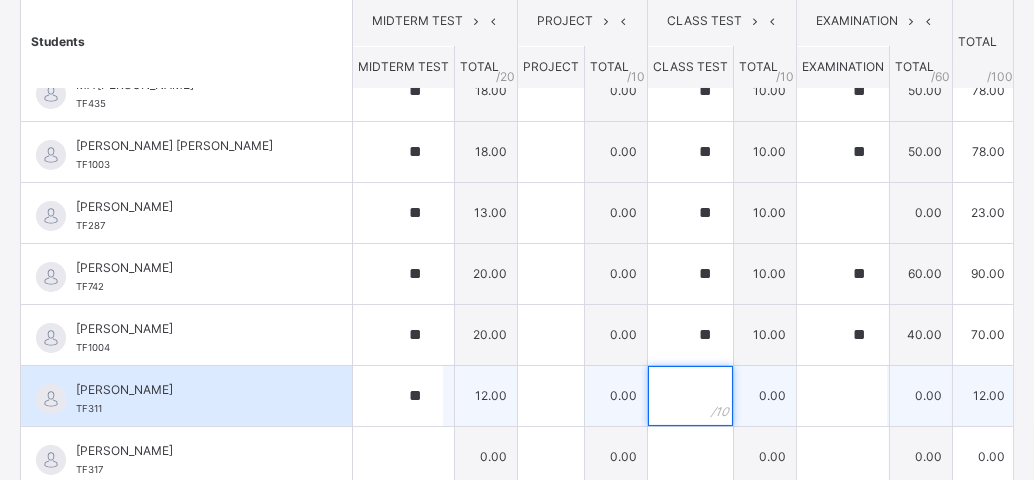 click at bounding box center [690, 396] 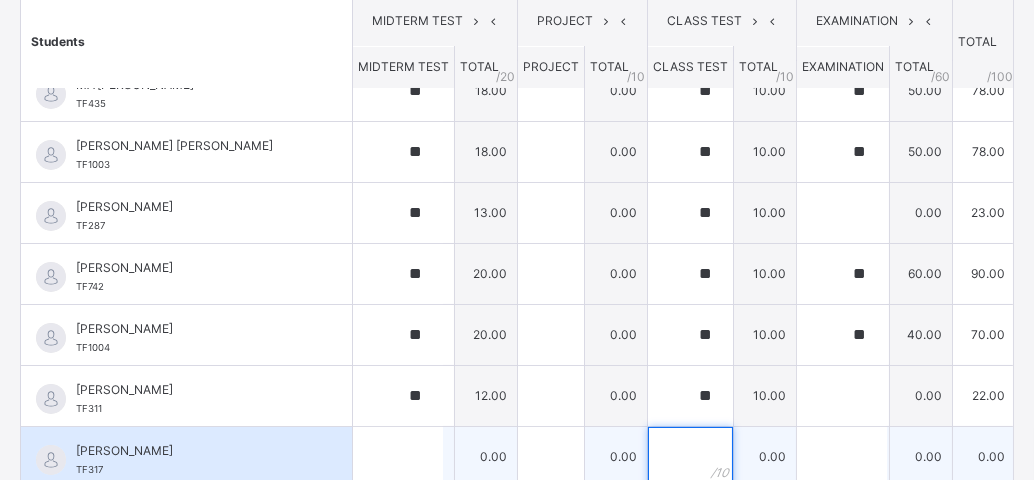 click at bounding box center (690, 457) 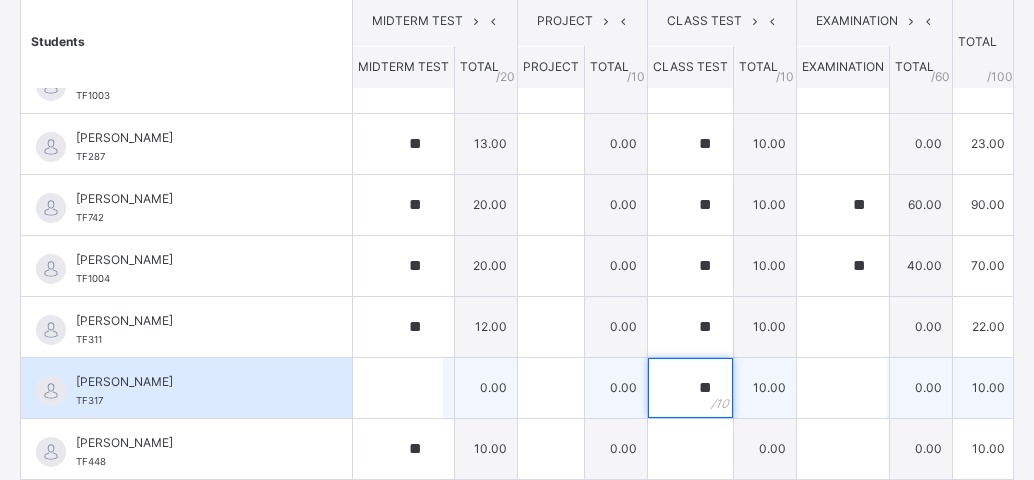scroll, scrollTop: 444, scrollLeft: 0, axis: vertical 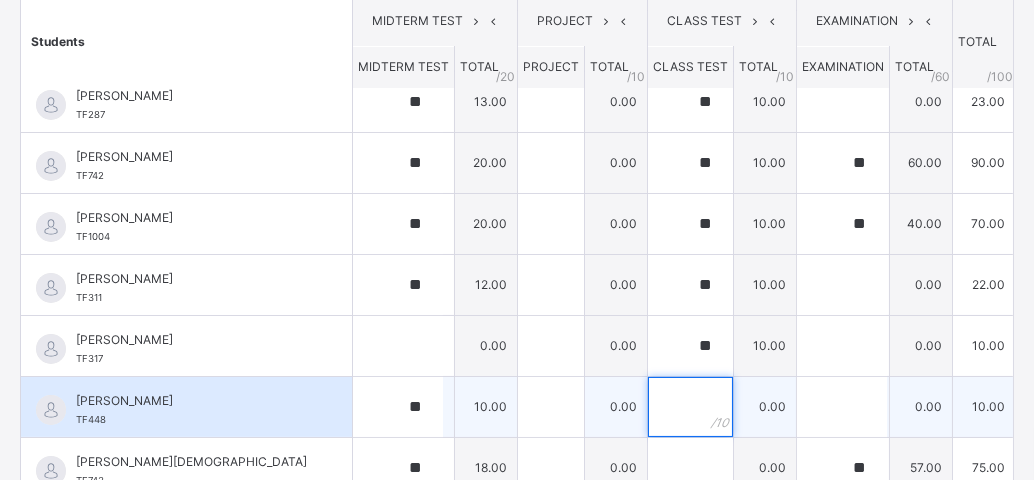 click at bounding box center (690, 407) 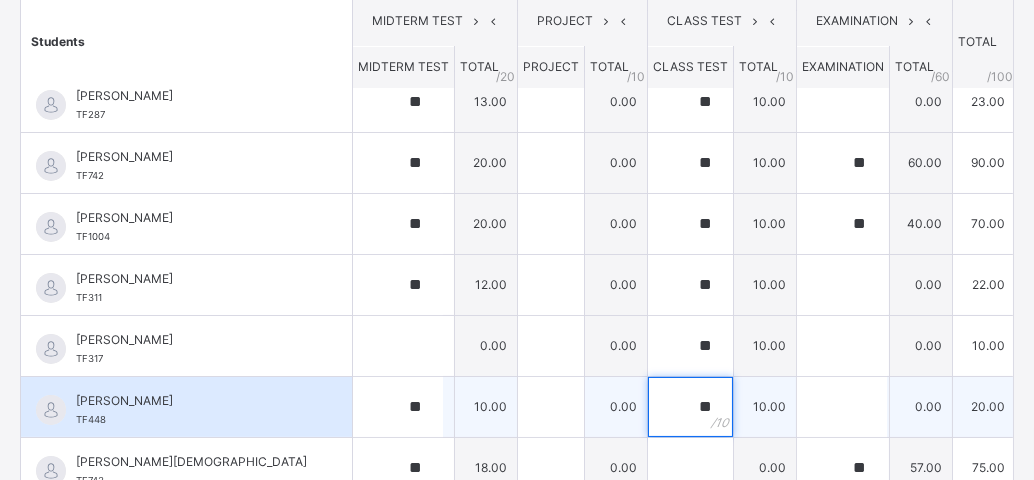 scroll, scrollTop: 503, scrollLeft: 0, axis: vertical 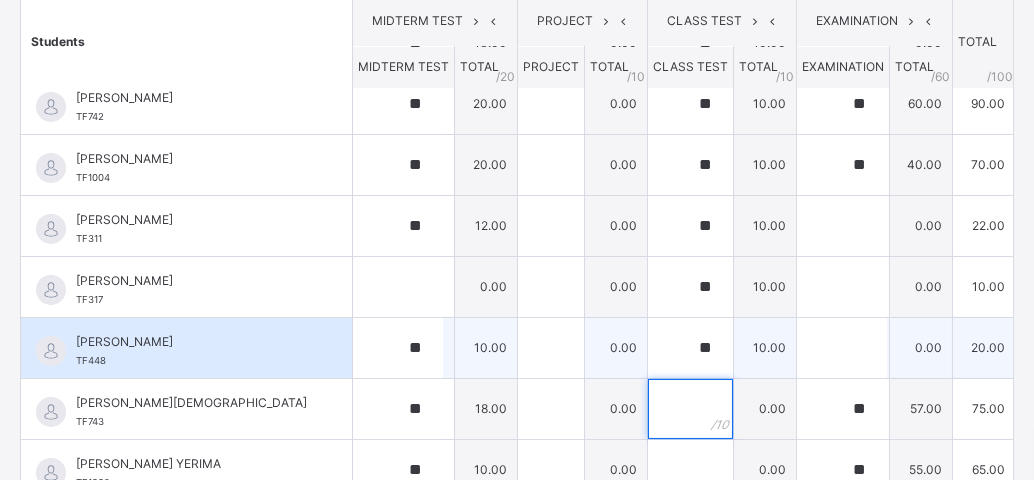 click at bounding box center [690, 409] 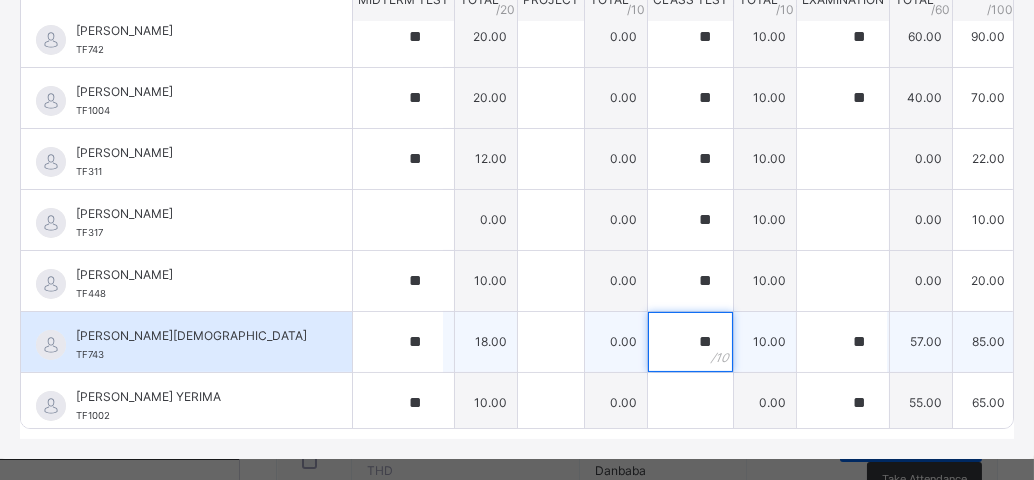 scroll, scrollTop: 446, scrollLeft: 0, axis: vertical 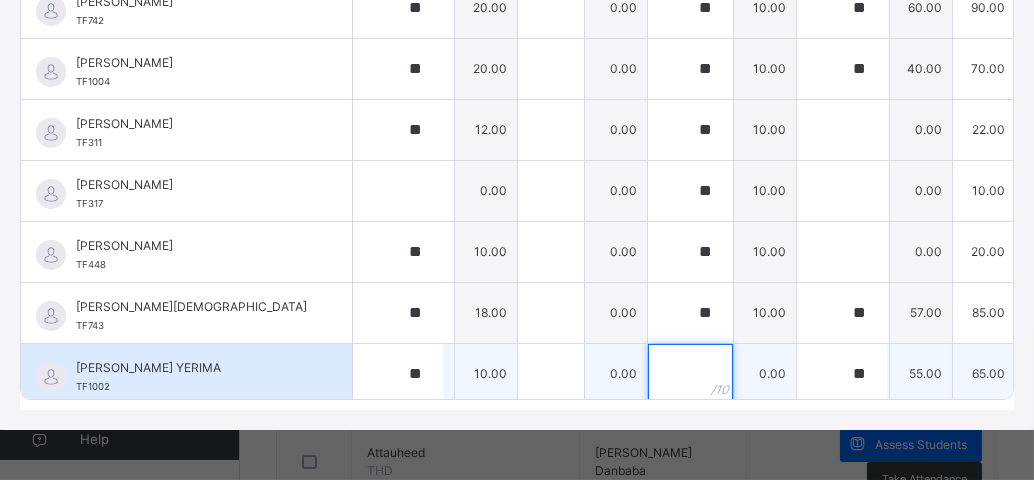 click at bounding box center (690, 374) 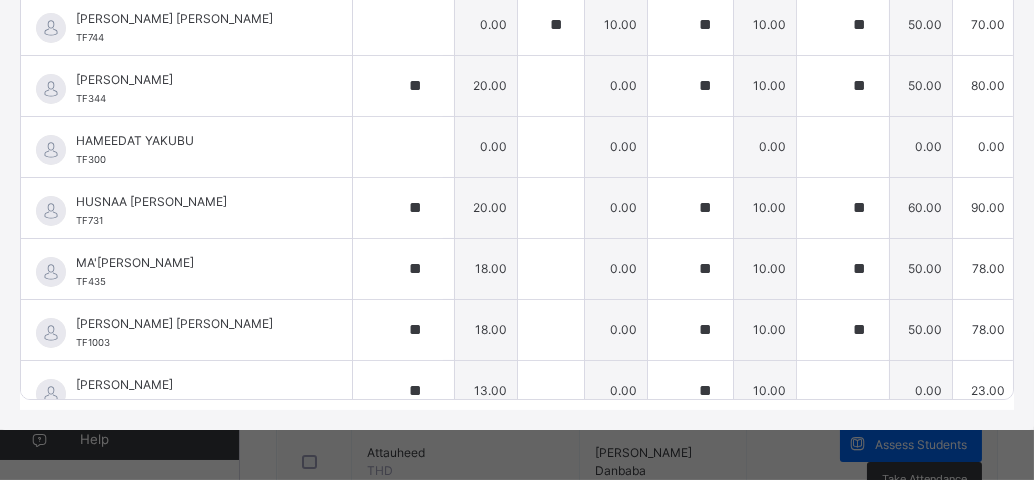 scroll, scrollTop: 0, scrollLeft: 0, axis: both 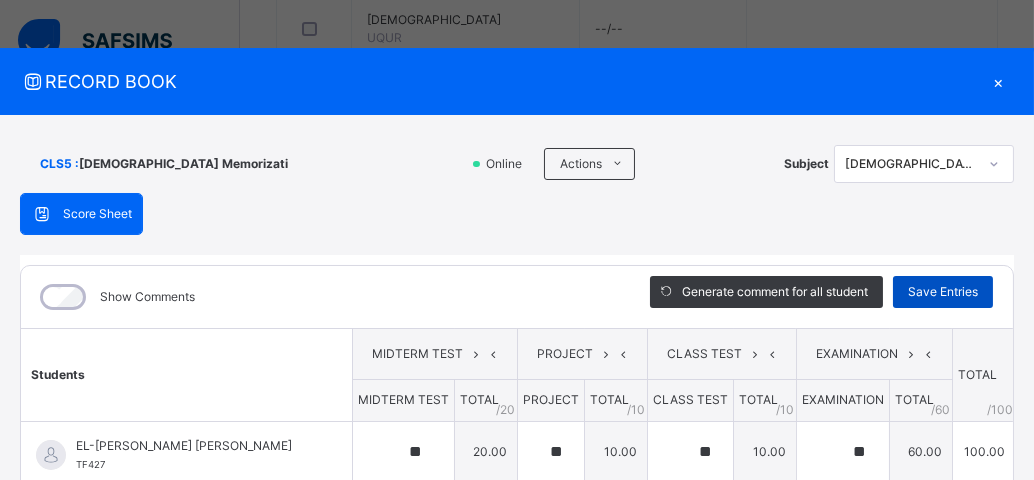click on "Save Entries" at bounding box center [943, 292] 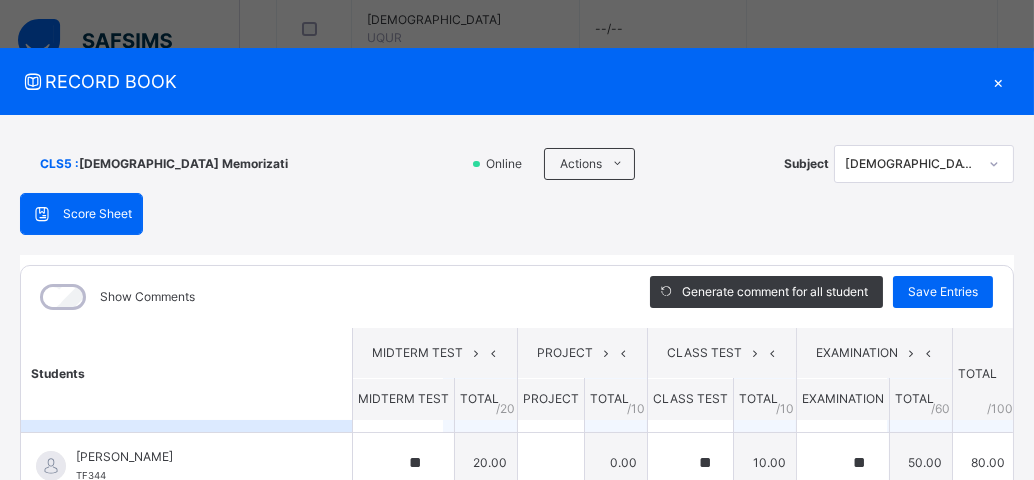 scroll, scrollTop: 0, scrollLeft: 0, axis: both 